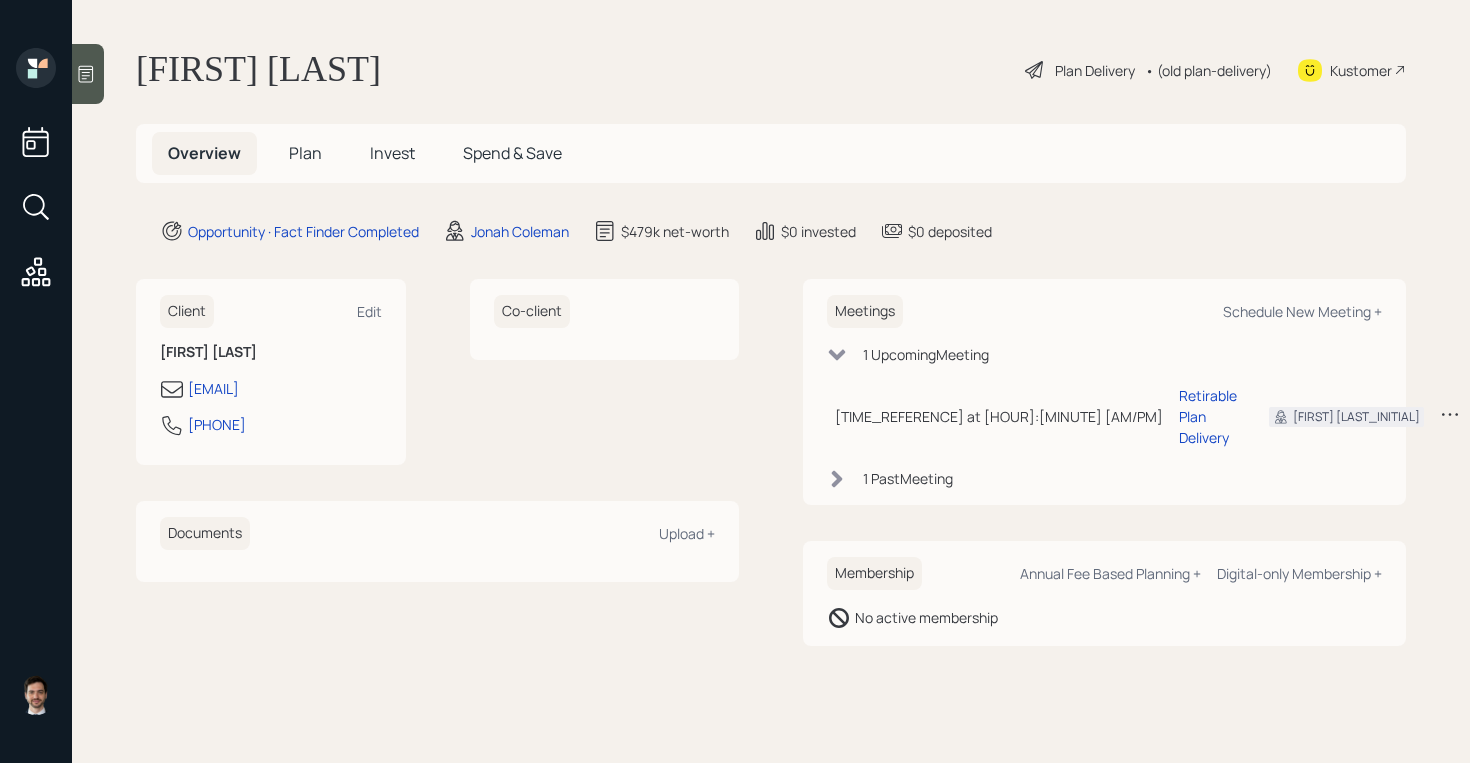 scroll, scrollTop: 0, scrollLeft: 0, axis: both 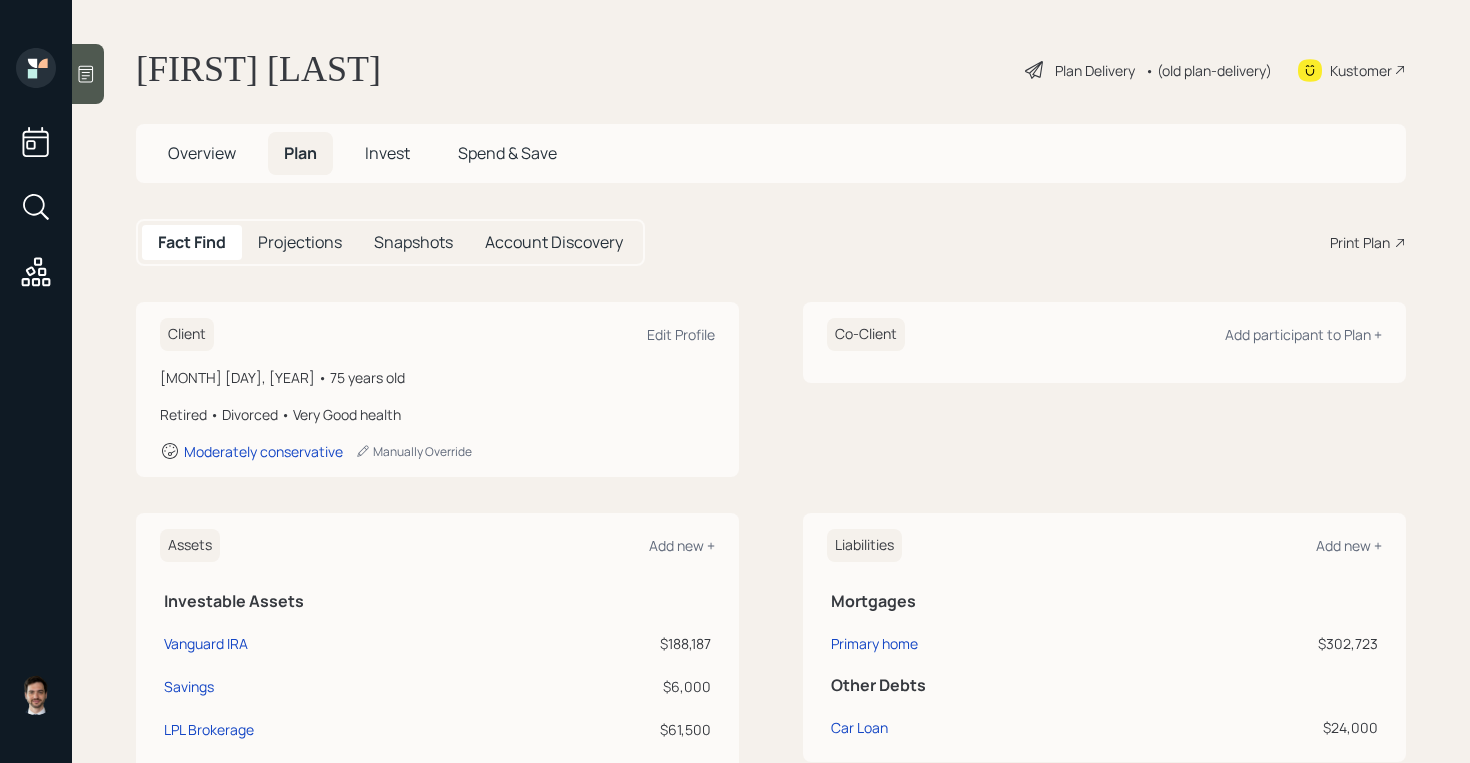 click on "• (old plan-delivery)" at bounding box center [1208, 70] 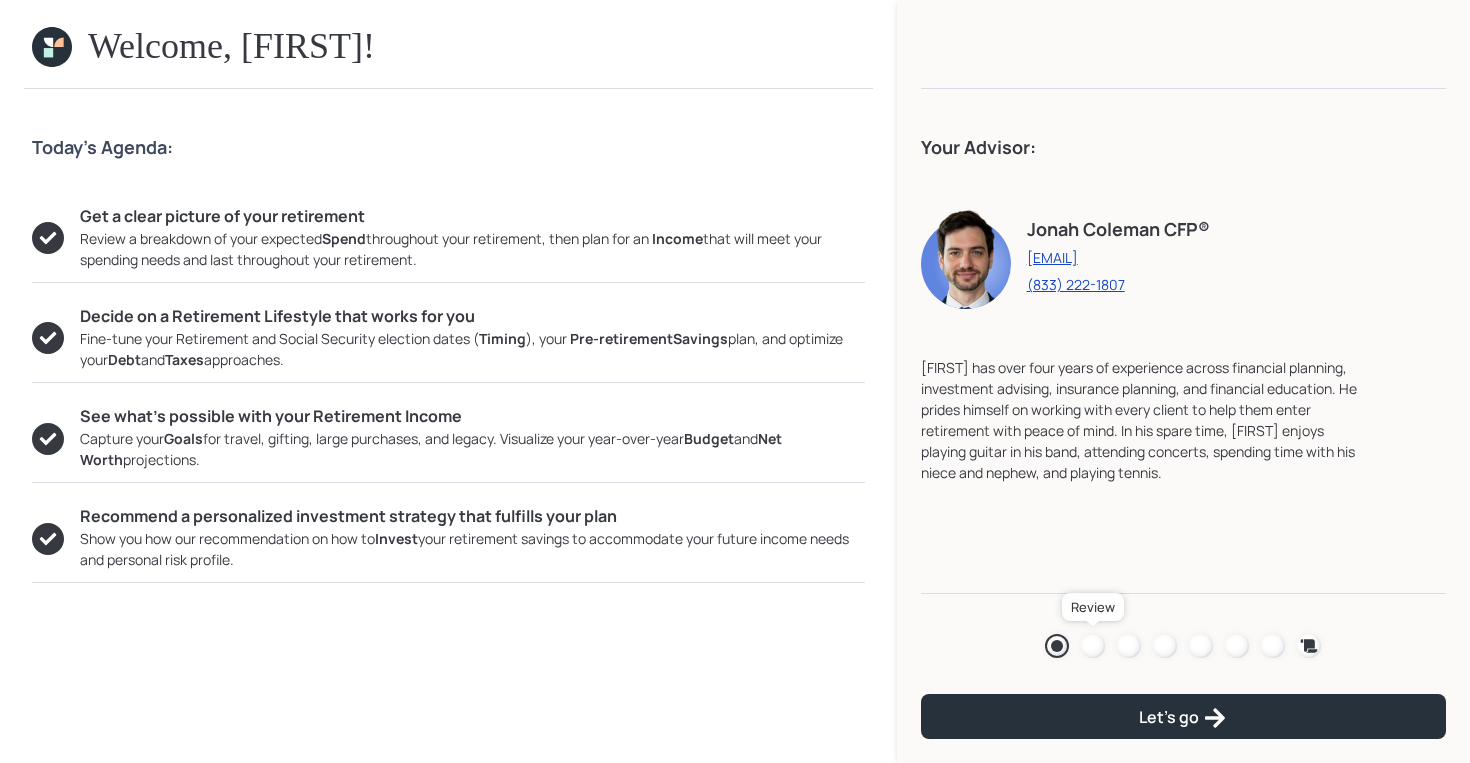 click at bounding box center (1093, 646) 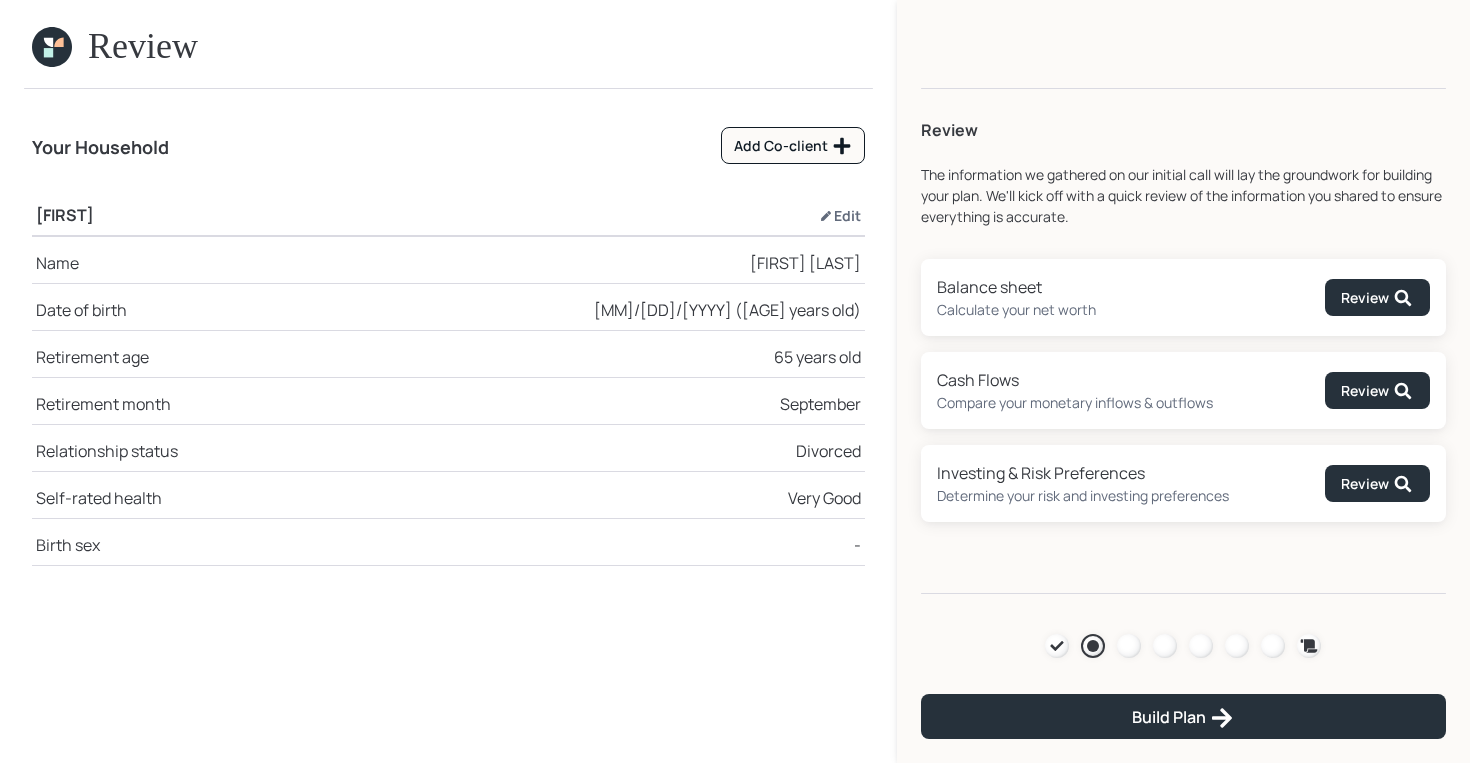 click on "Agenda Review Income Spend Net-worth Budget Taxes Invest" at bounding box center (1183, 646) 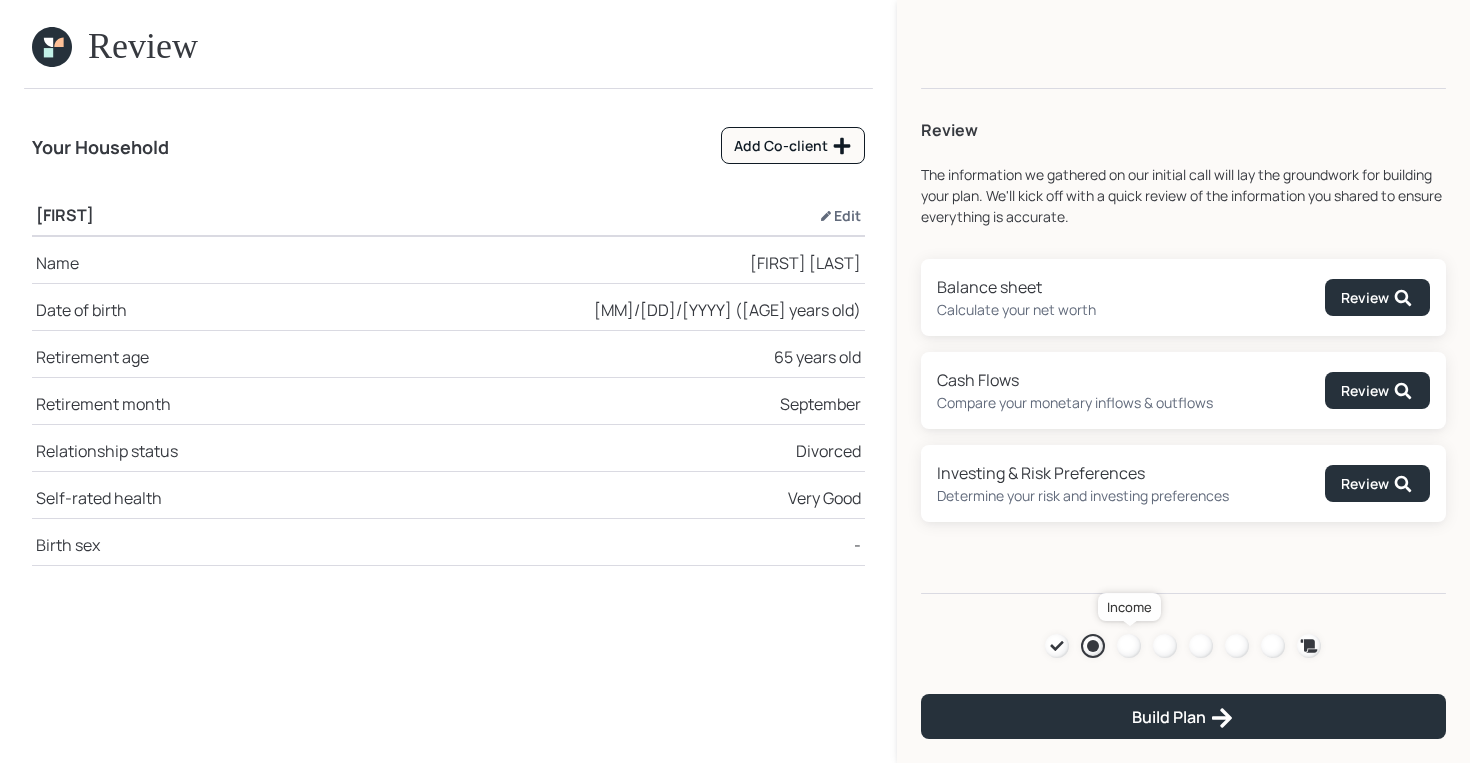 click at bounding box center [1129, 646] 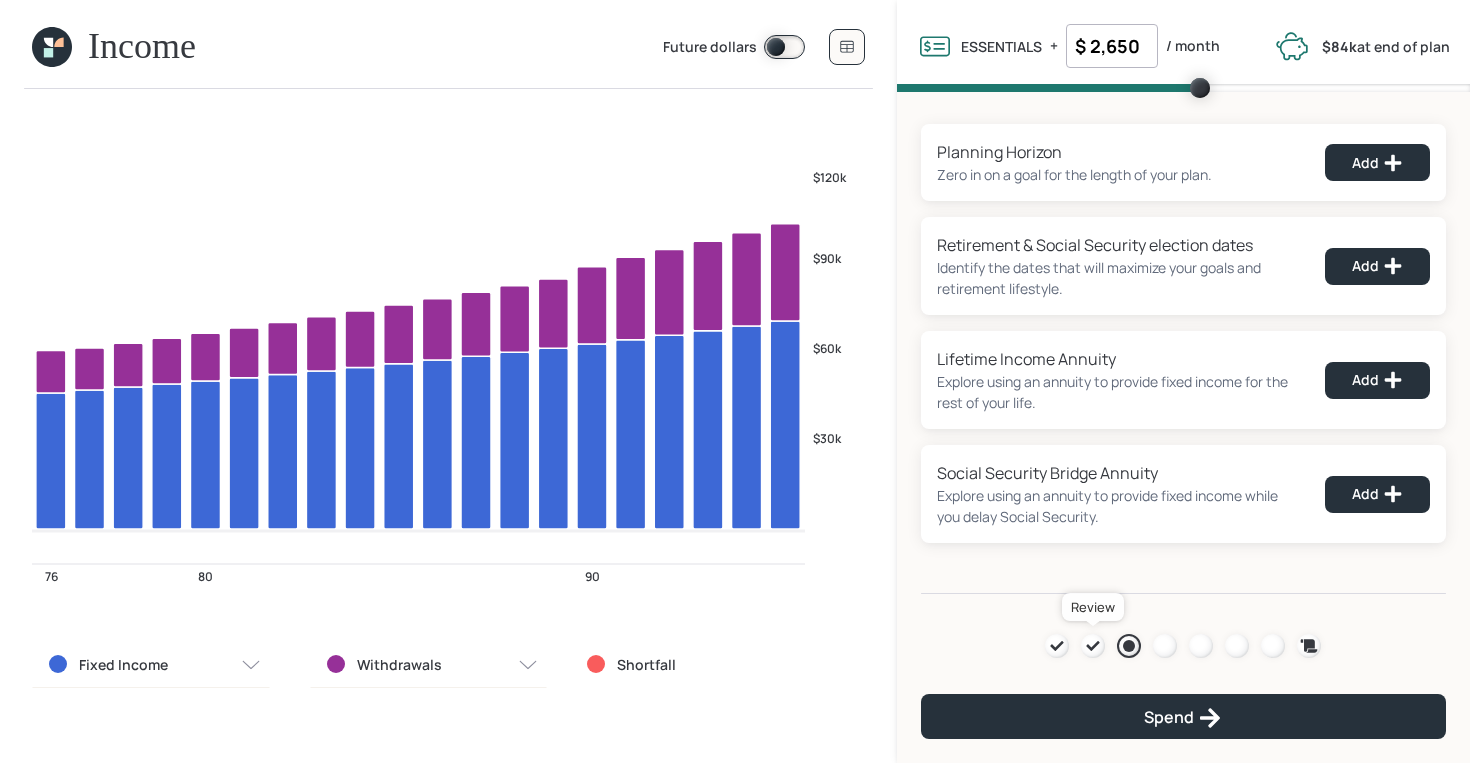 click at bounding box center (1093, 646) 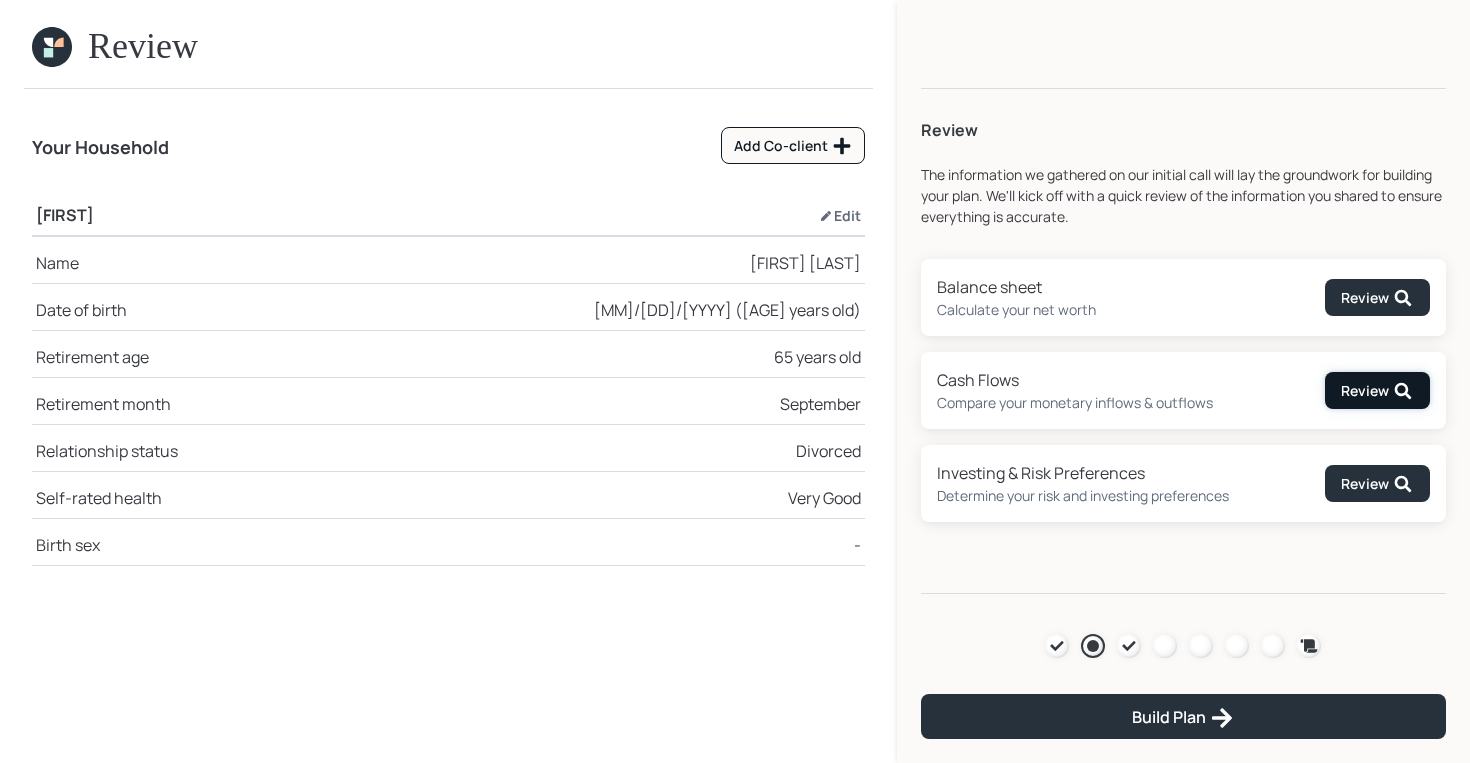 click on "Review" at bounding box center (1377, 298) 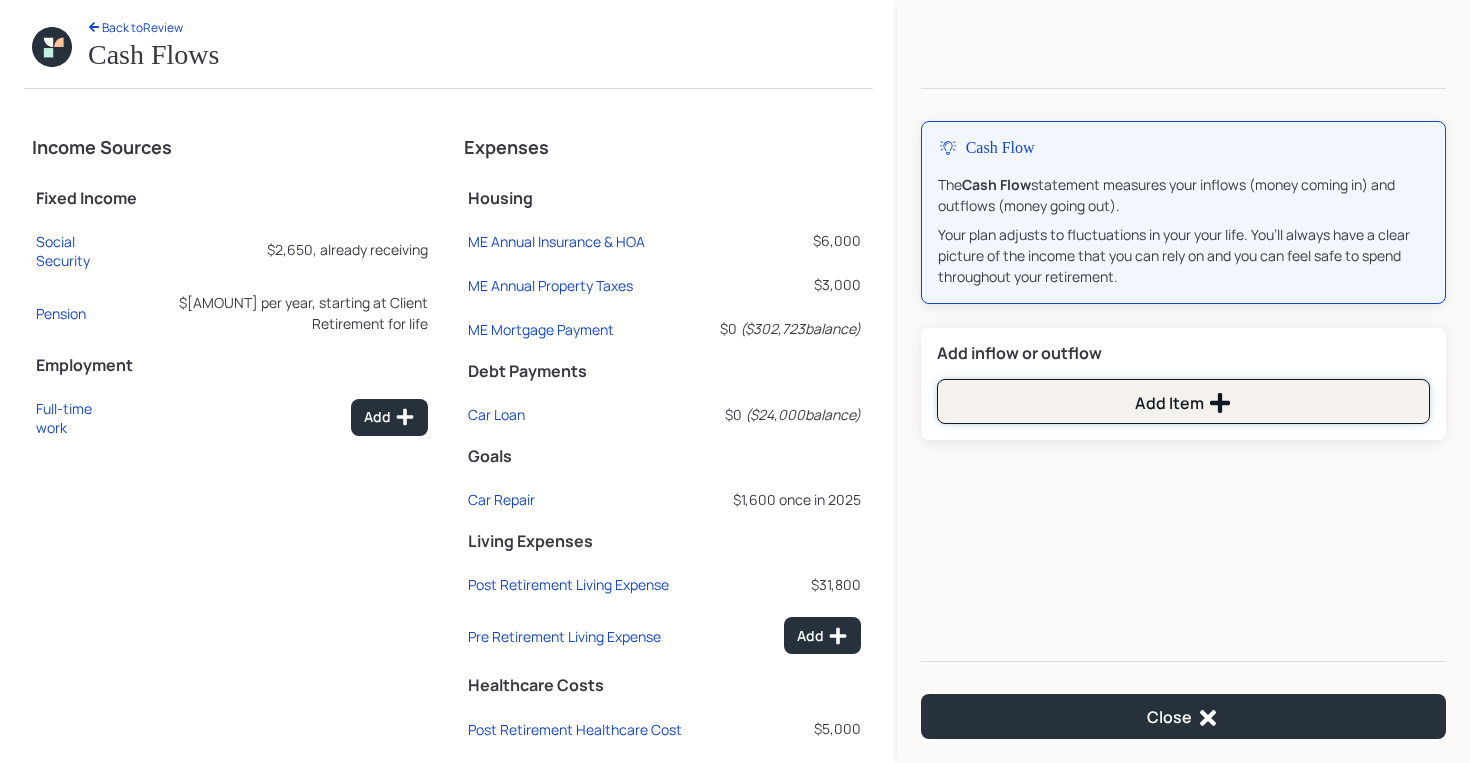 click on "Add Item" at bounding box center [1183, 403] 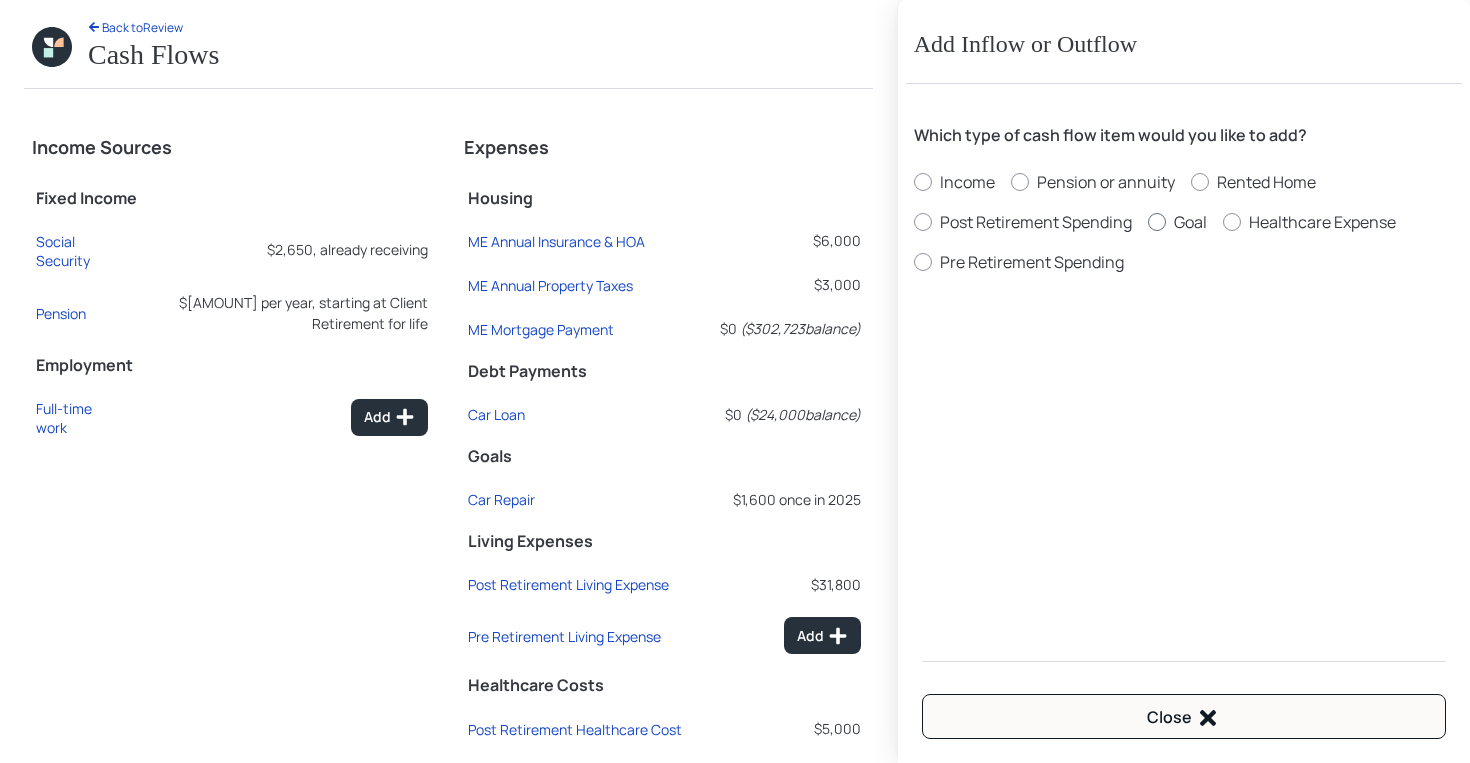 click at bounding box center [923, 182] 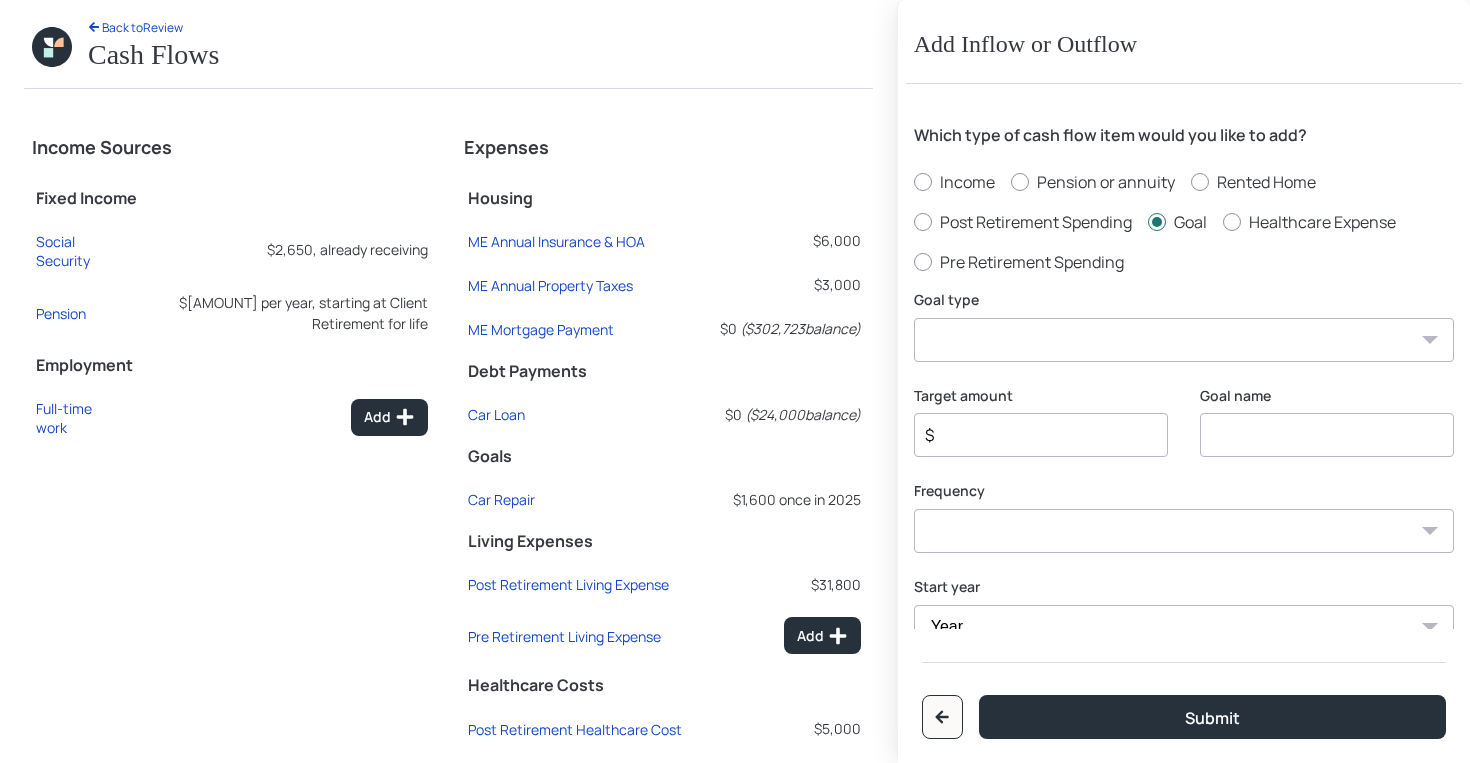 click on "Create an emergency fund Donate to charity Purchase a home Make a purchase Support a dependent Plan for travel Purchase a car Leave an inheritance Other" at bounding box center [1184, 340] 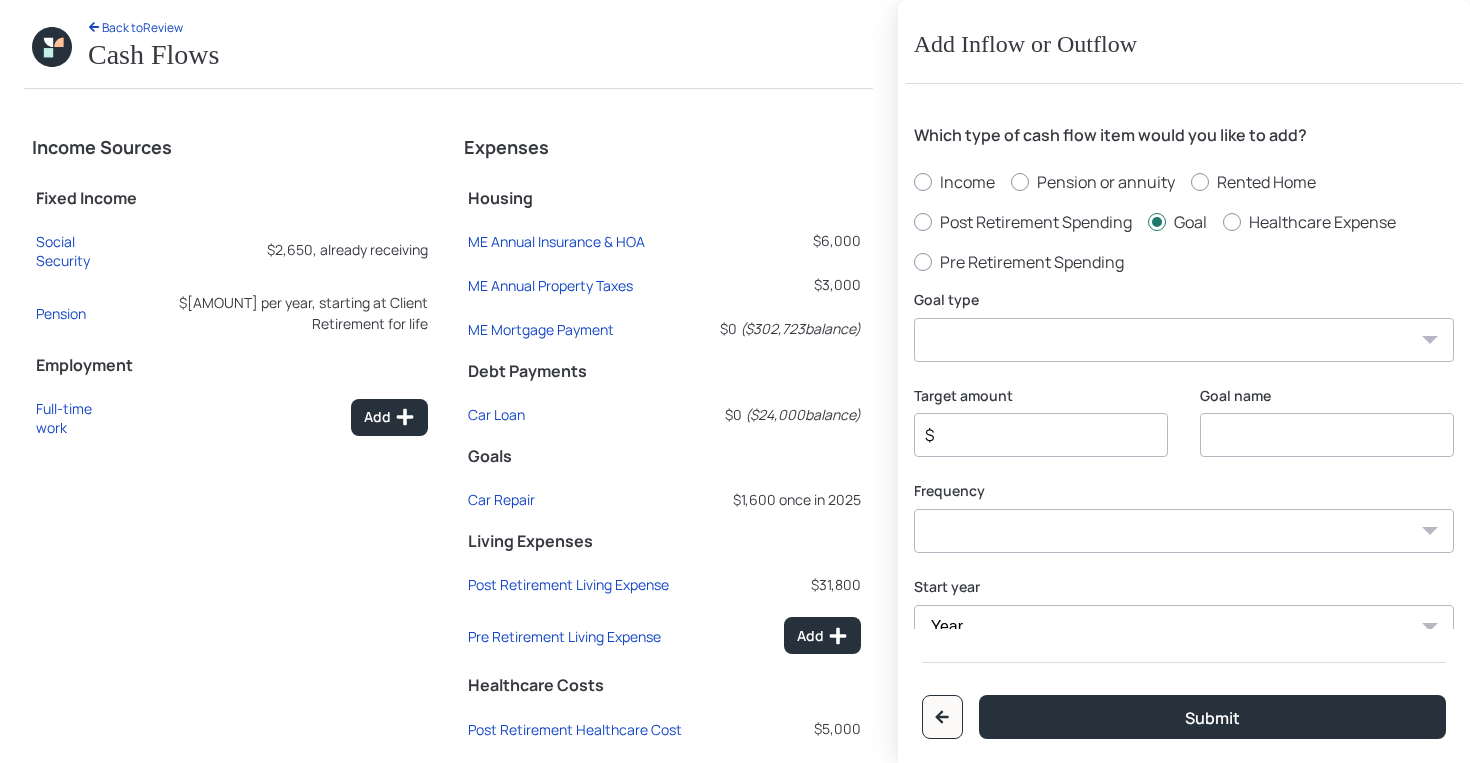 select on "other" 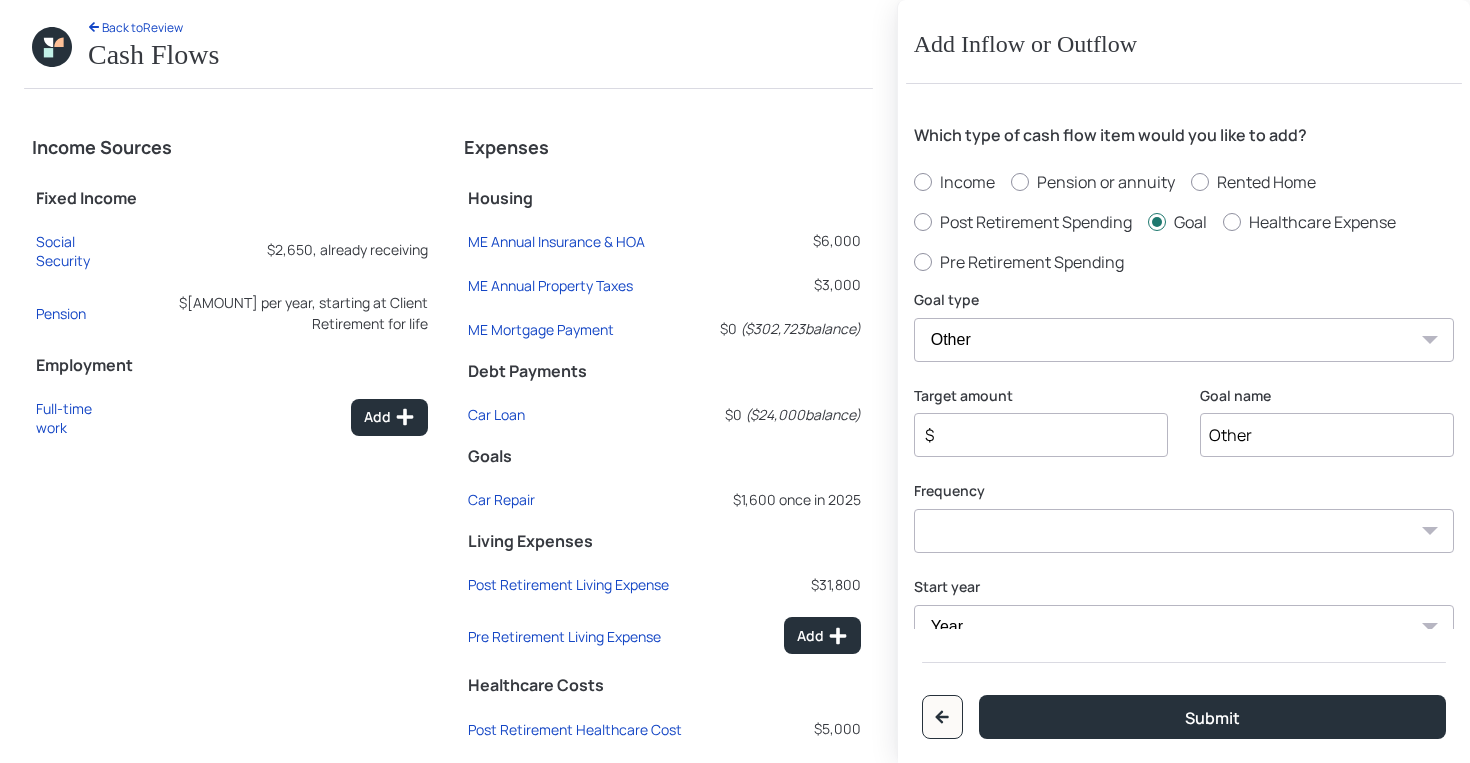 click on "Other" at bounding box center [1327, 435] 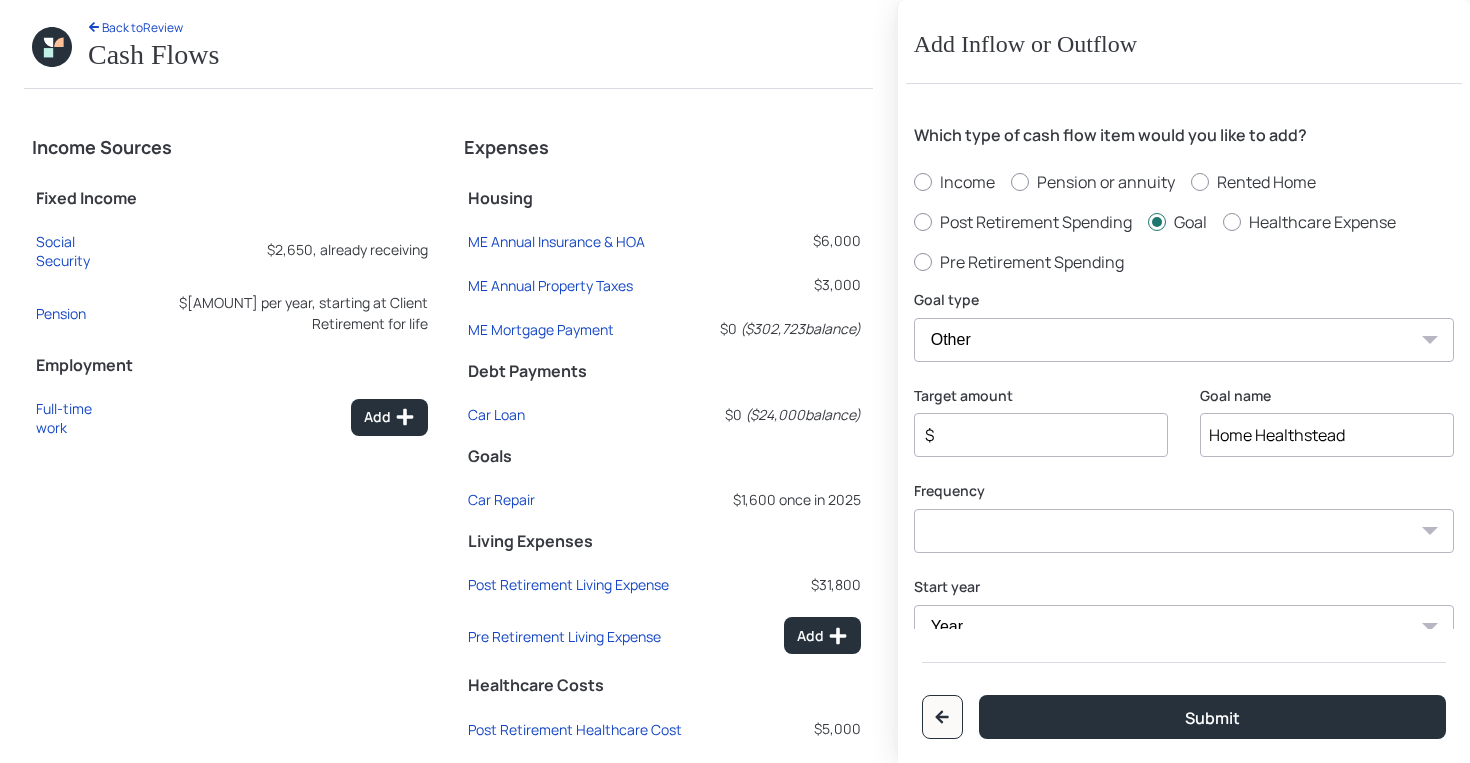 scroll, scrollTop: 43, scrollLeft: 0, axis: vertical 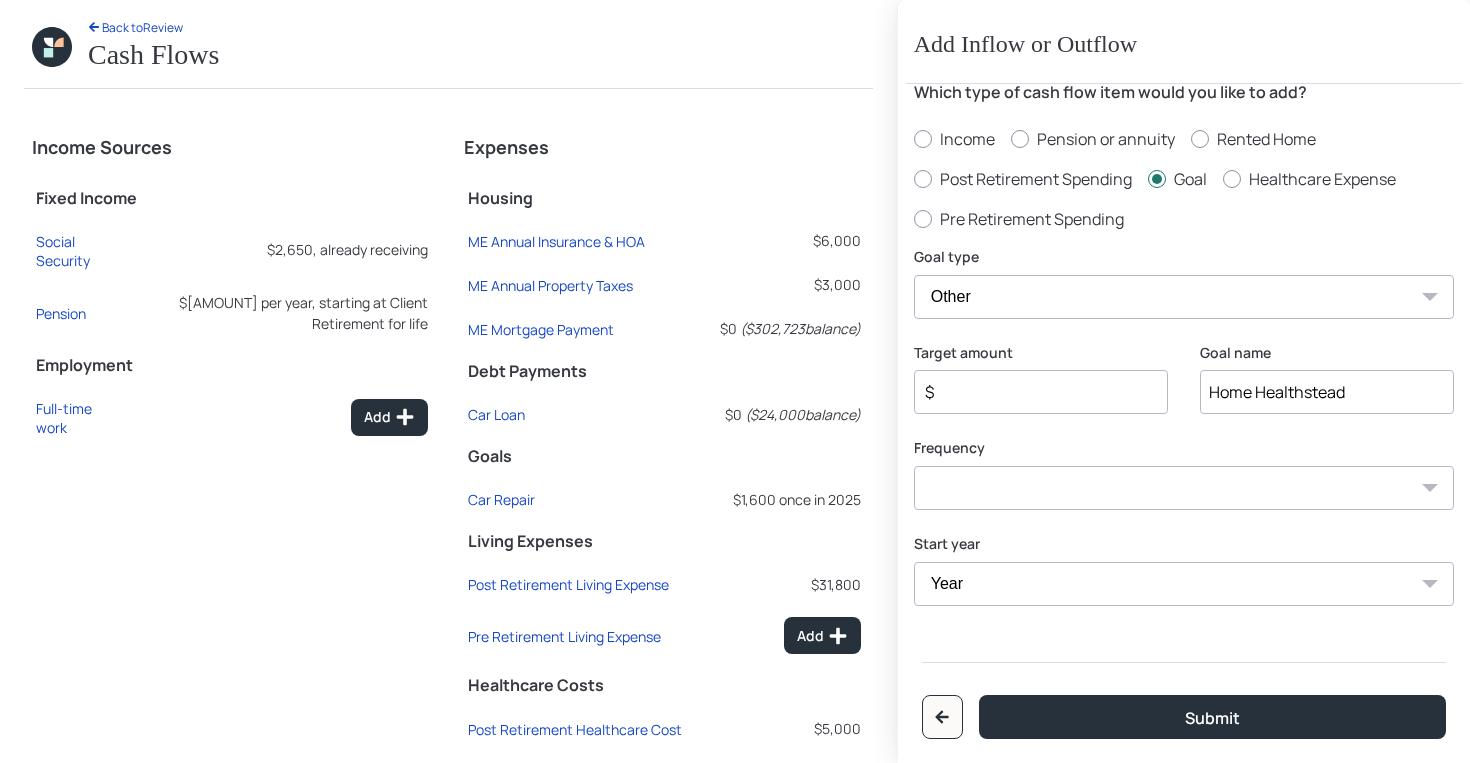 type on "Home Healthstead" 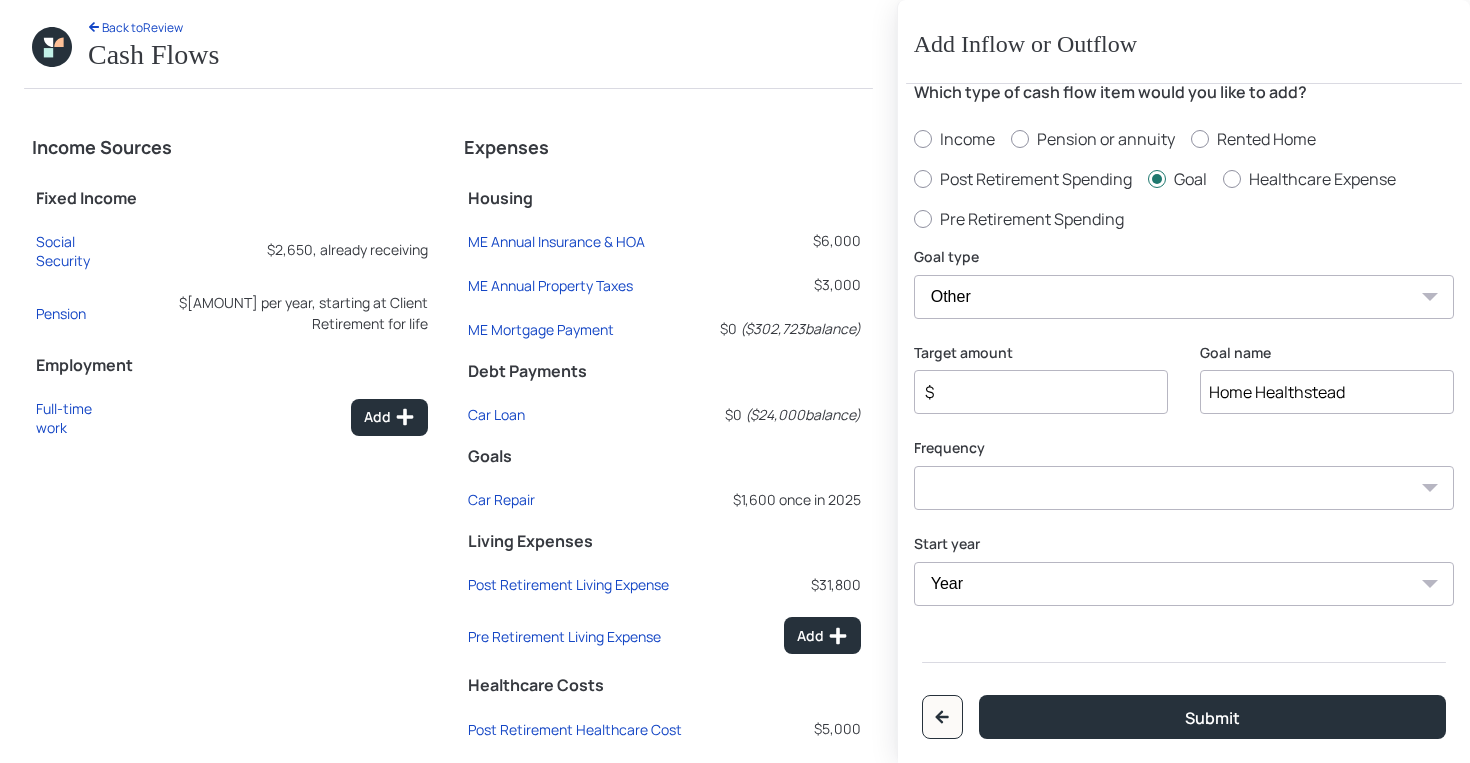 click on "One time Every 1 year Every 2 years Every 3 years Every 4 years Every 5 years Every 6 years Every 7 years Every 8 years Every 9 years" at bounding box center [1184, 488] 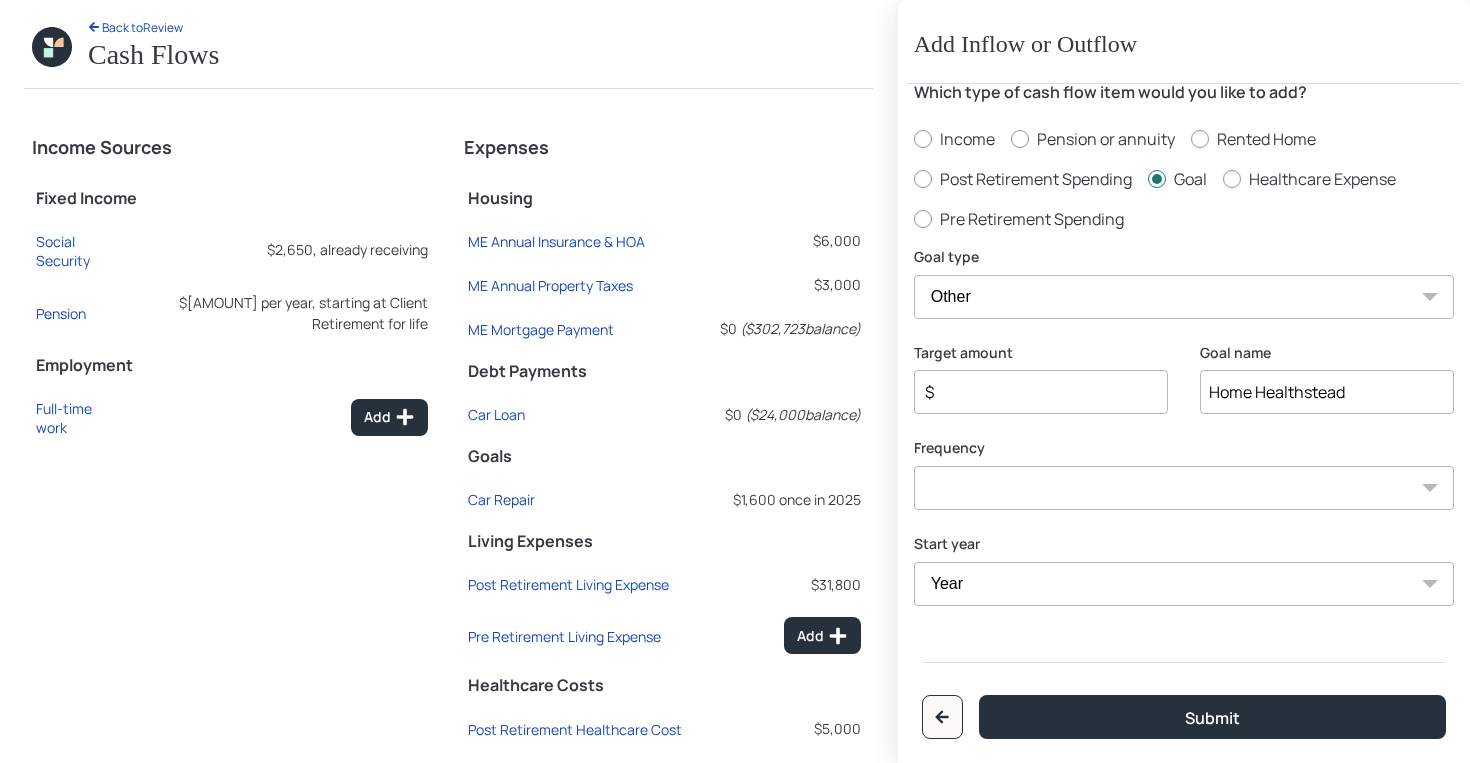 select on "0" 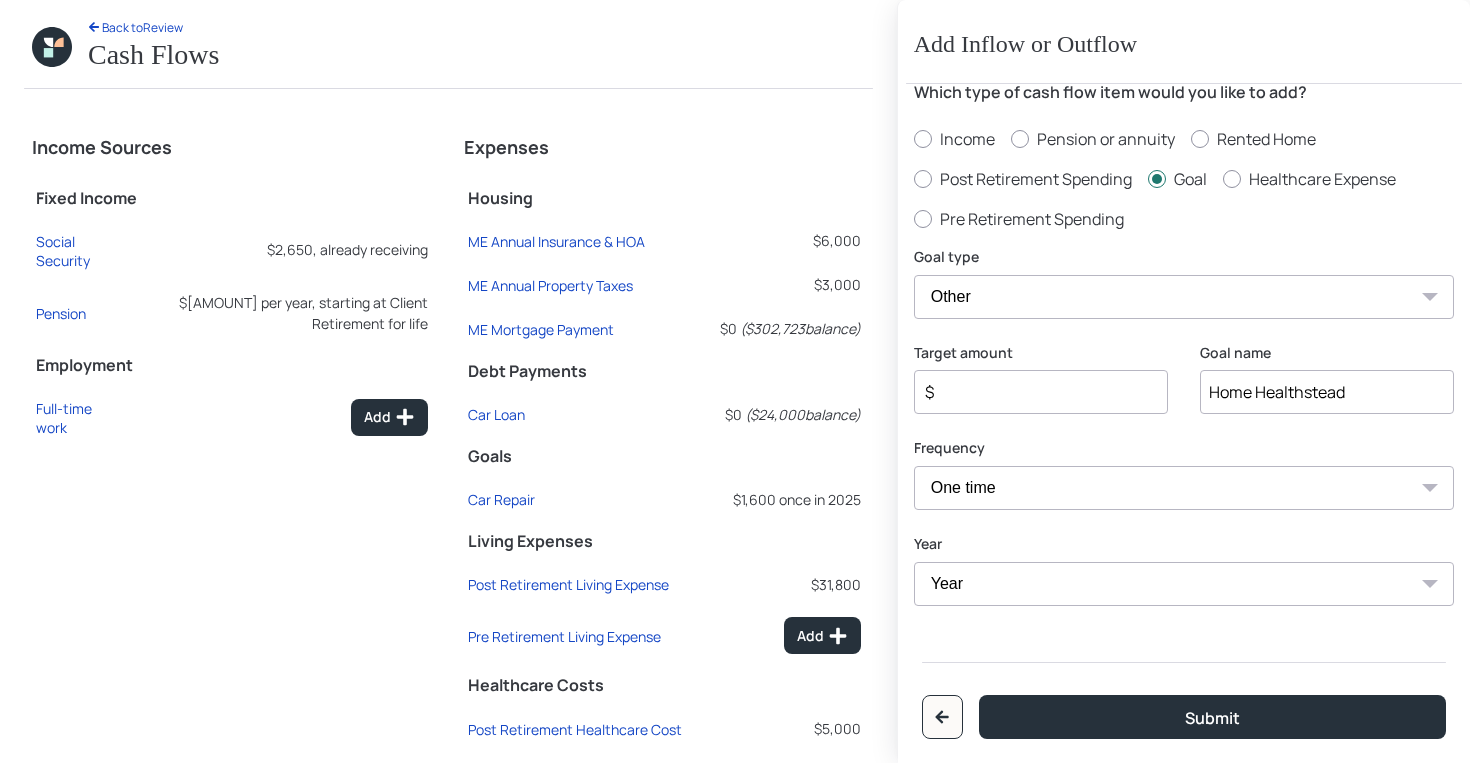 click on "$" at bounding box center (1033, 392) 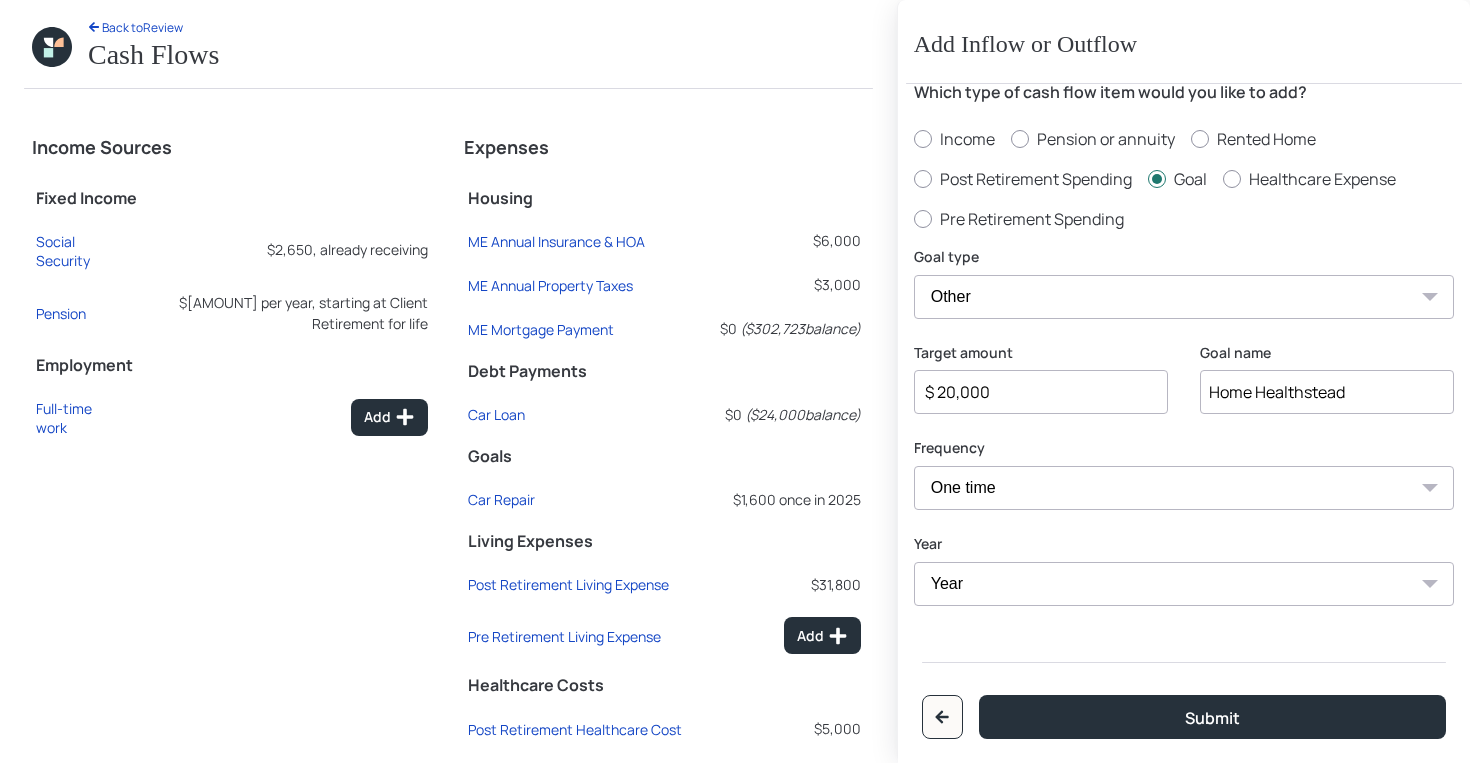 type on "$ 20,000" 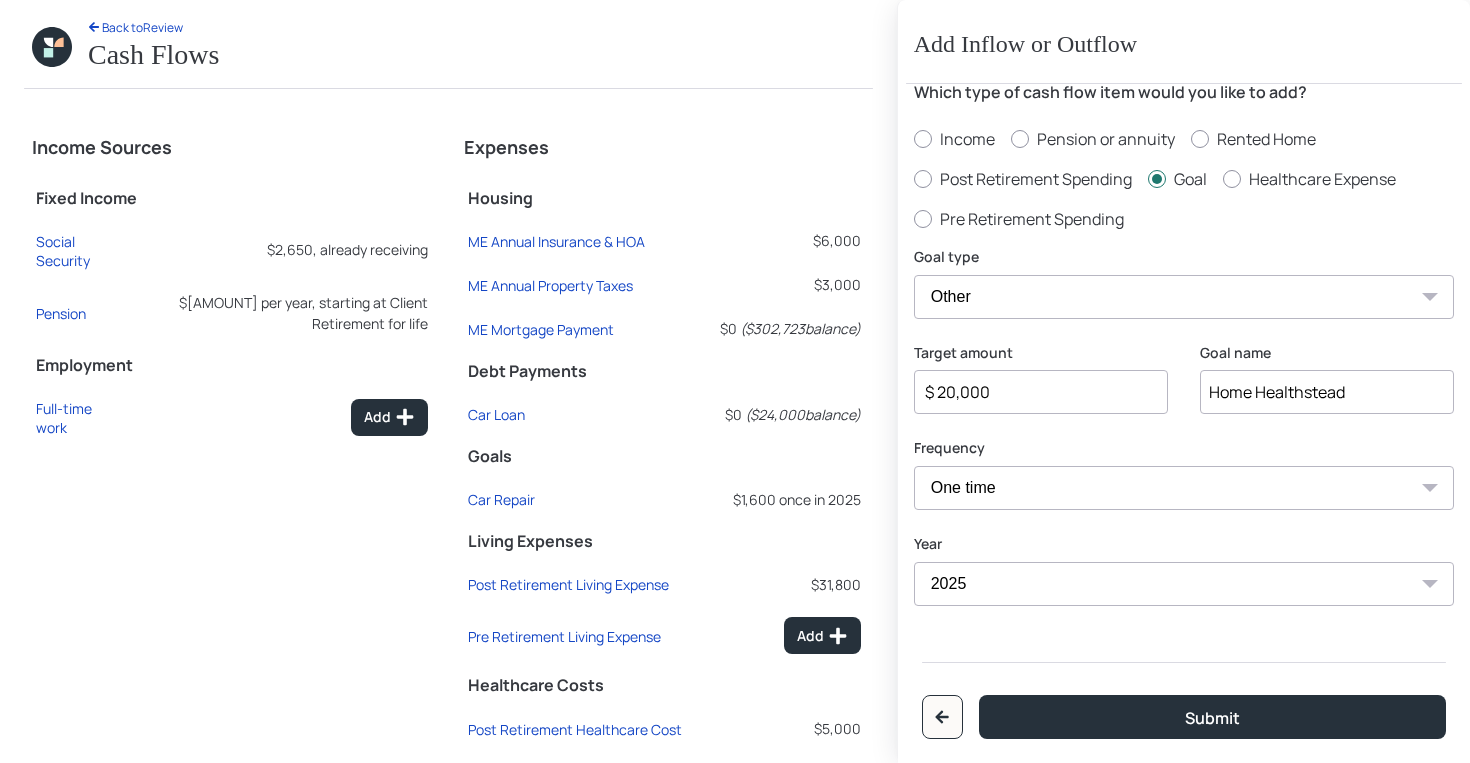 click on "2025 2026 2027 2028 2029 2030 2031 2032 2033 2034 2035 2036 2037 2038 2039 2040 2041 2042 2043" at bounding box center [1184, 584] 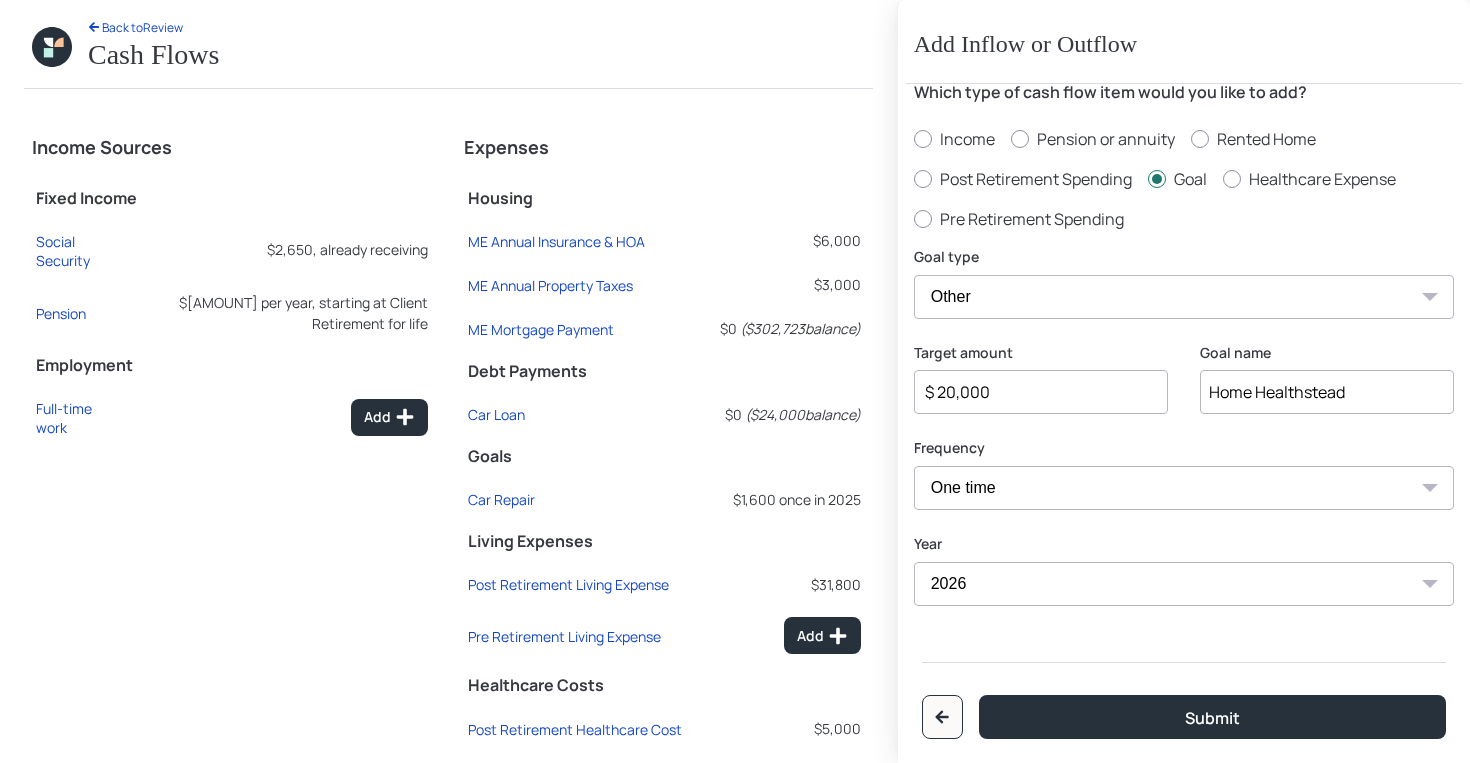 click on "One time Every 1 year Every 2 years Every 3 years Every 4 years Every 5 years Every 6 years Every 7 years Every 8 years Every 9 years" at bounding box center (1184, 488) 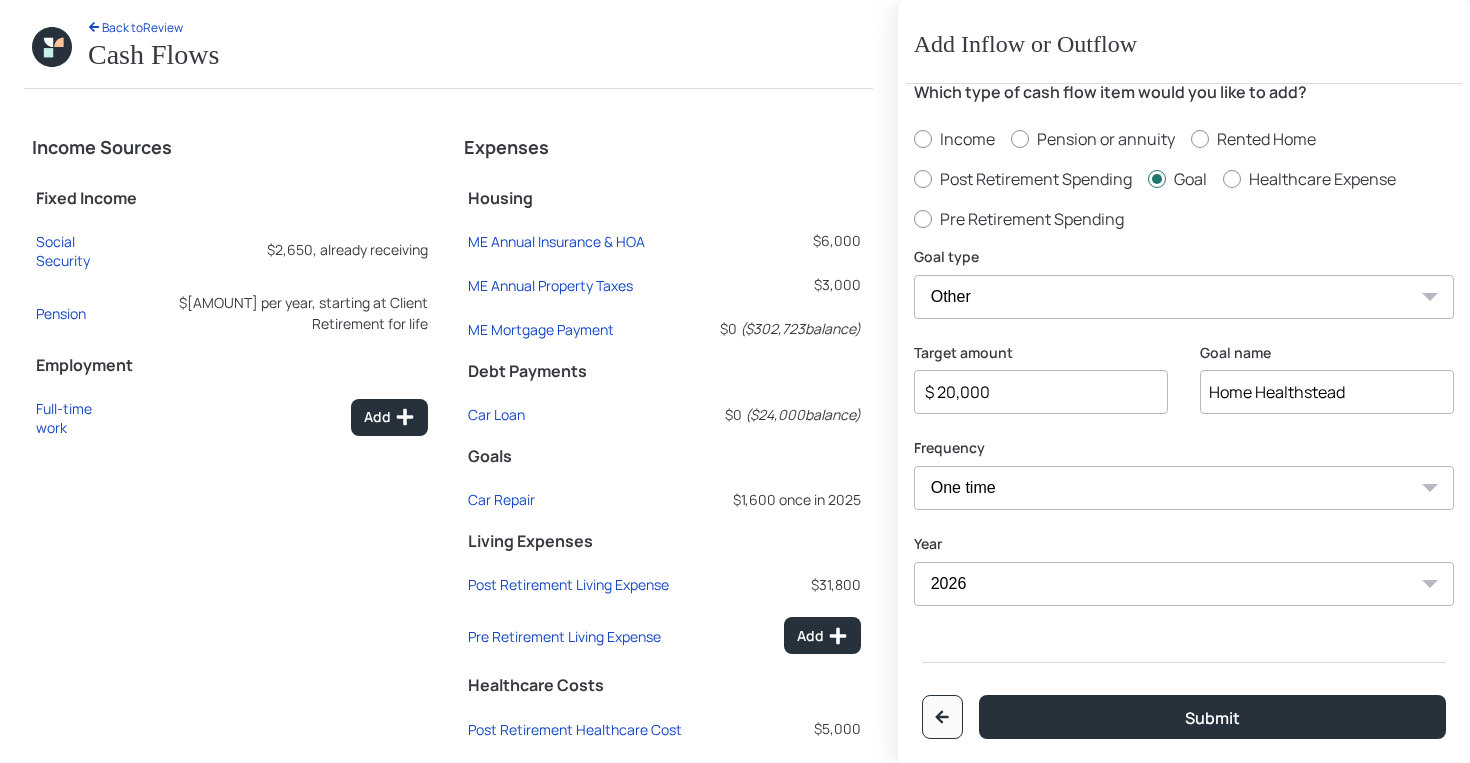 select on "1" 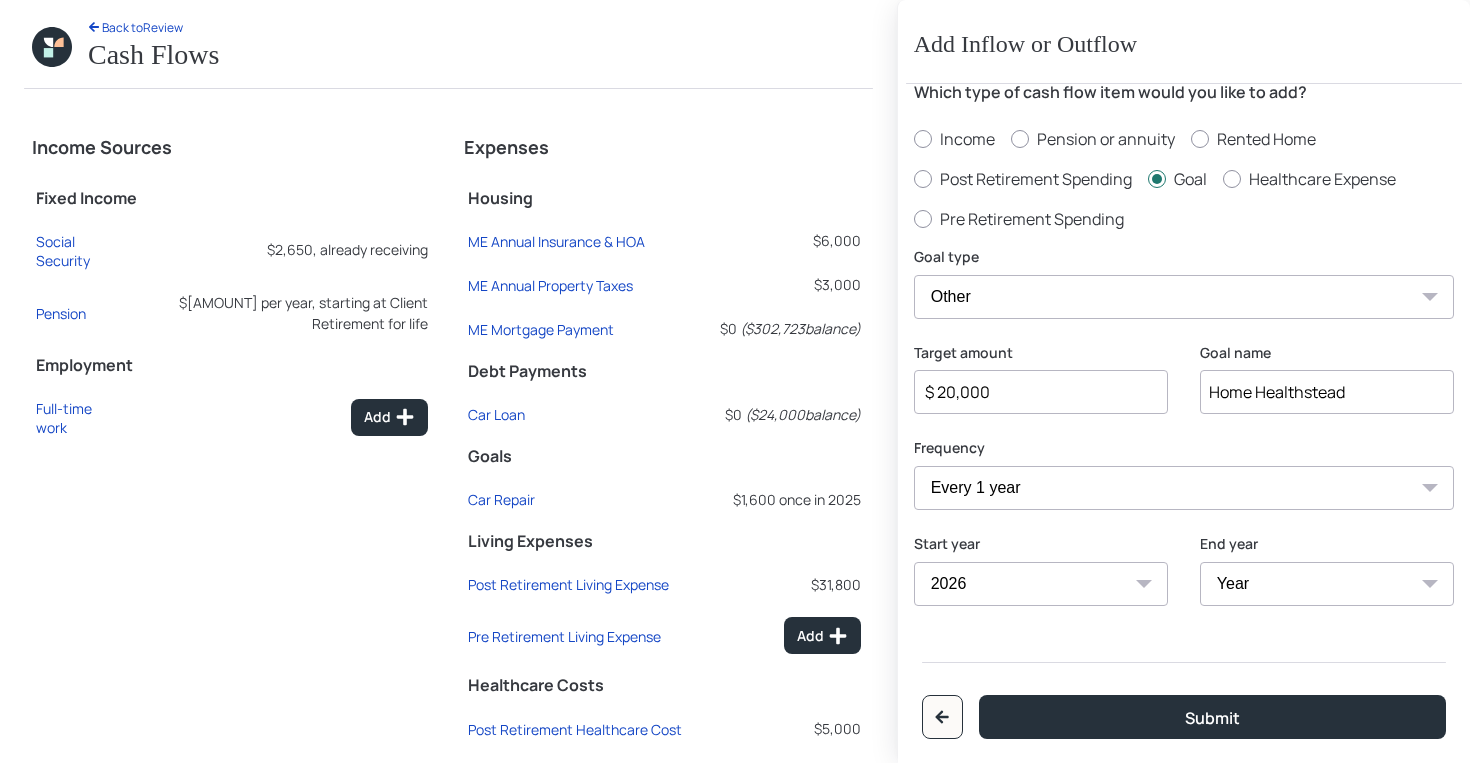 click on "Year 2026 2027 2028 2029 2030 2031 2032 2033 2034 2035 2036 2037 2038 2039 2040 2041 2042 2043" at bounding box center (1327, 584) 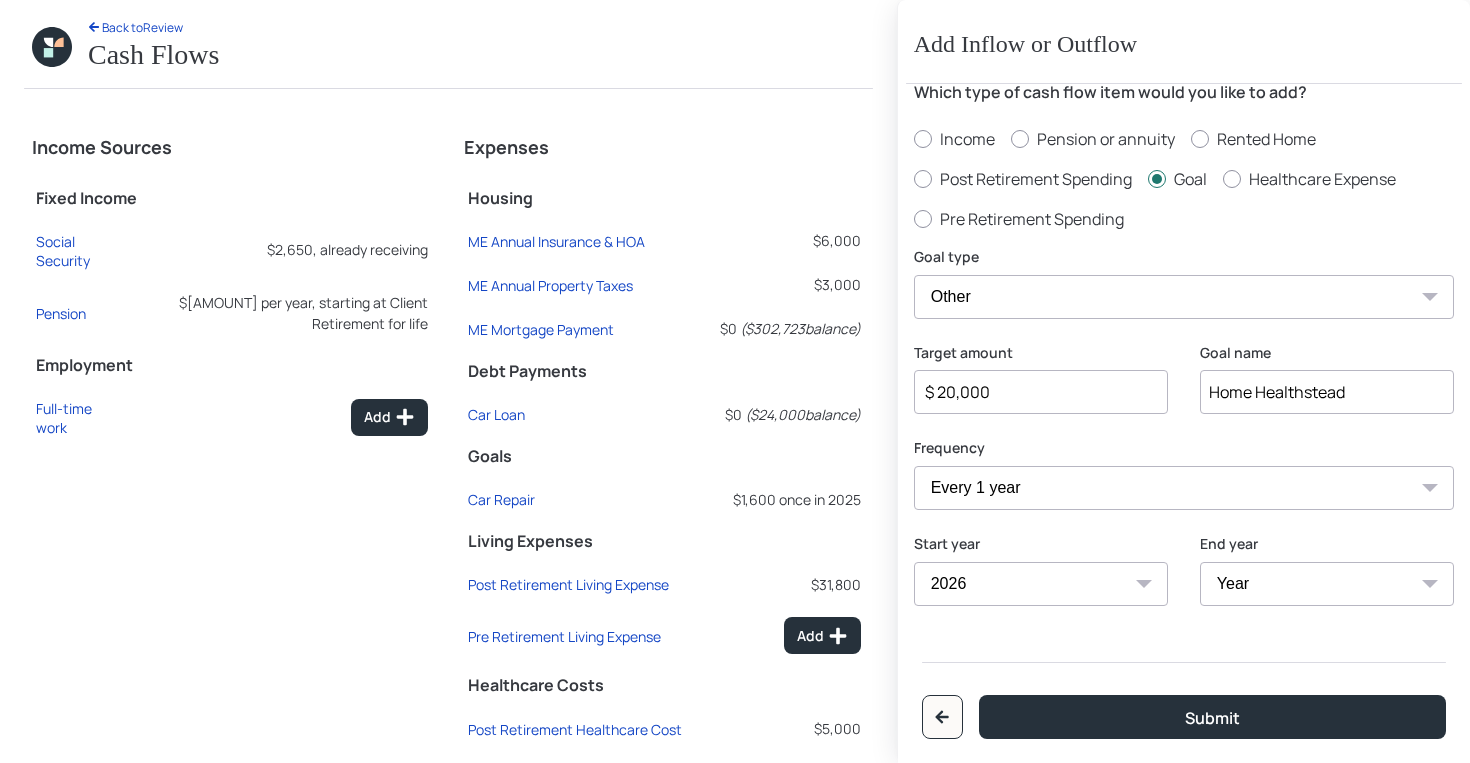 select on "2031" 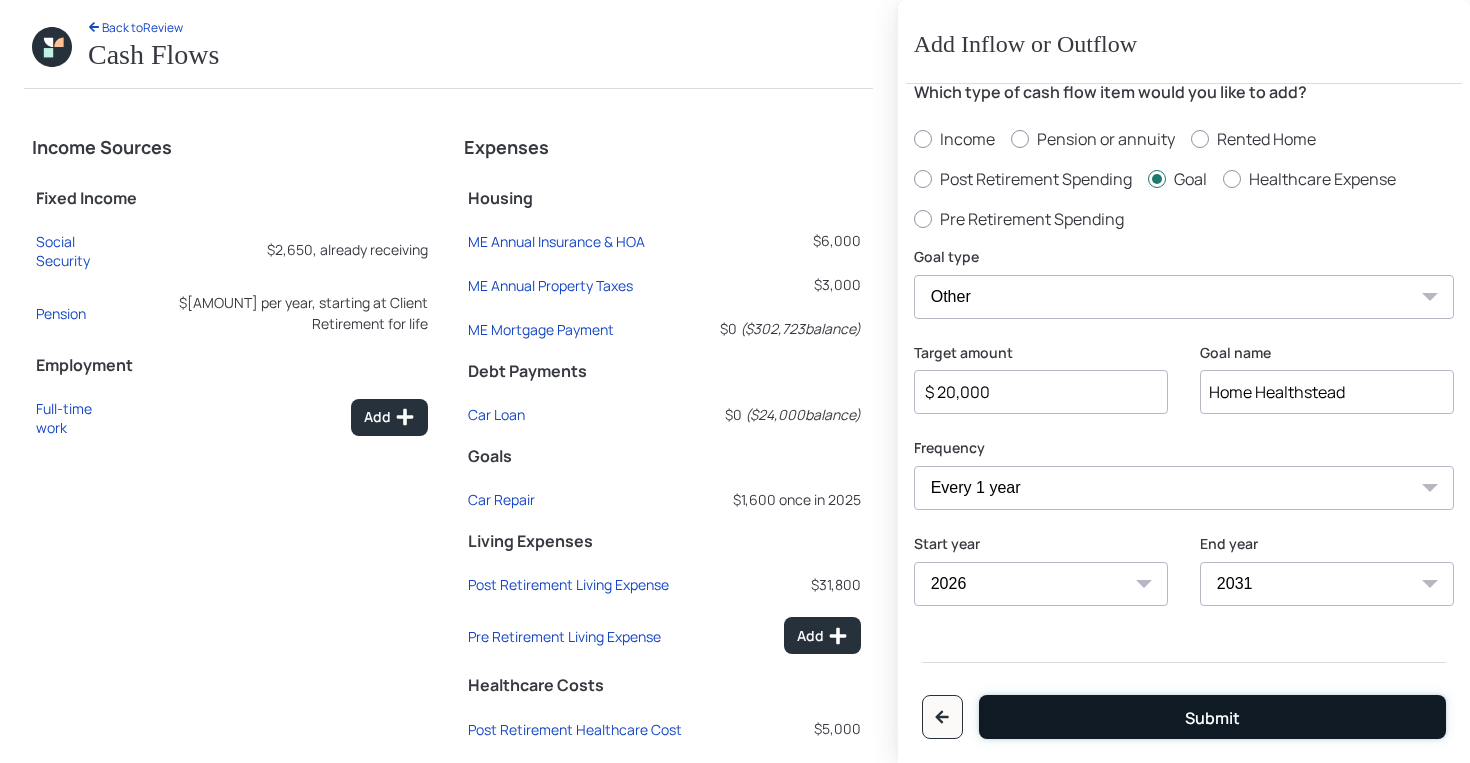 click on "Submit" at bounding box center [1212, 717] 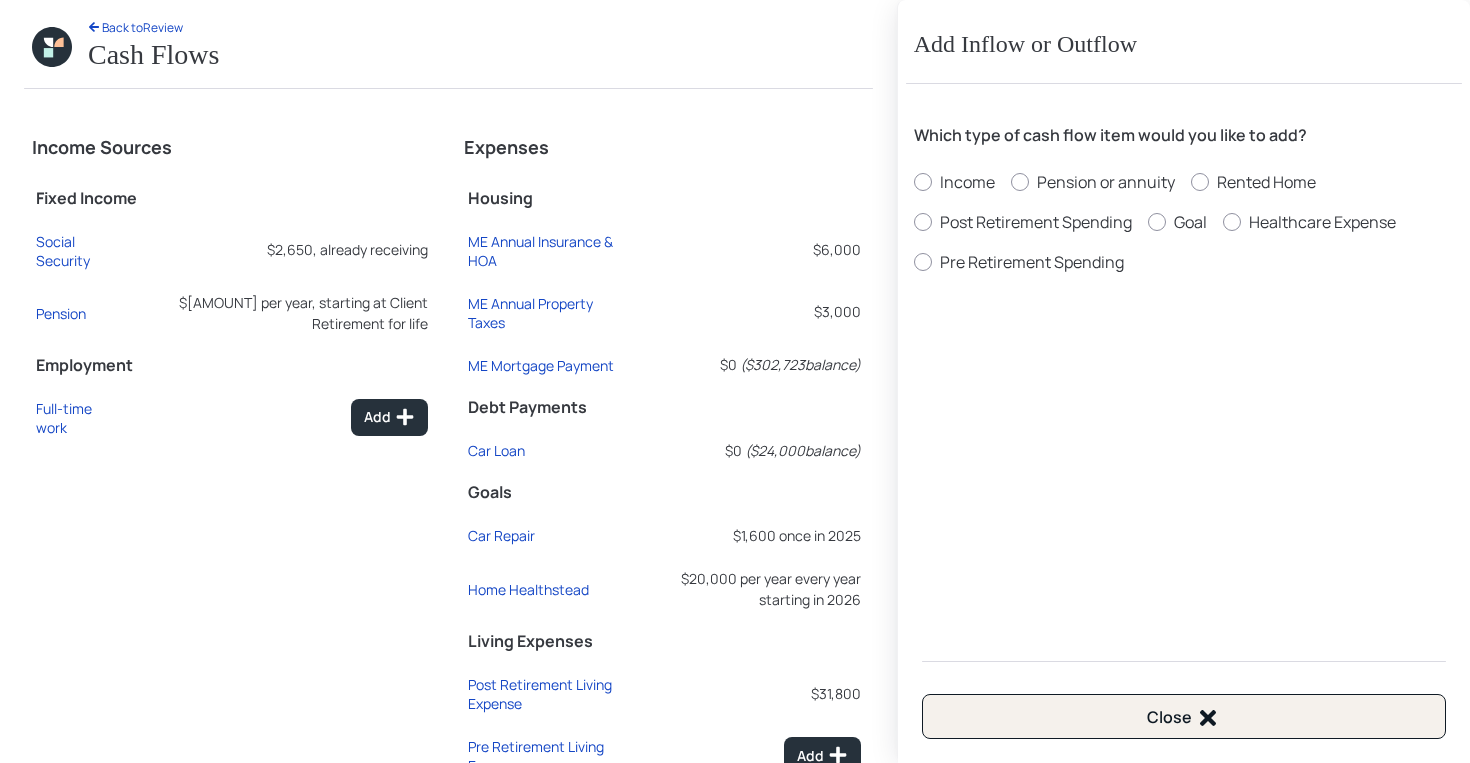 scroll, scrollTop: 0, scrollLeft: 0, axis: both 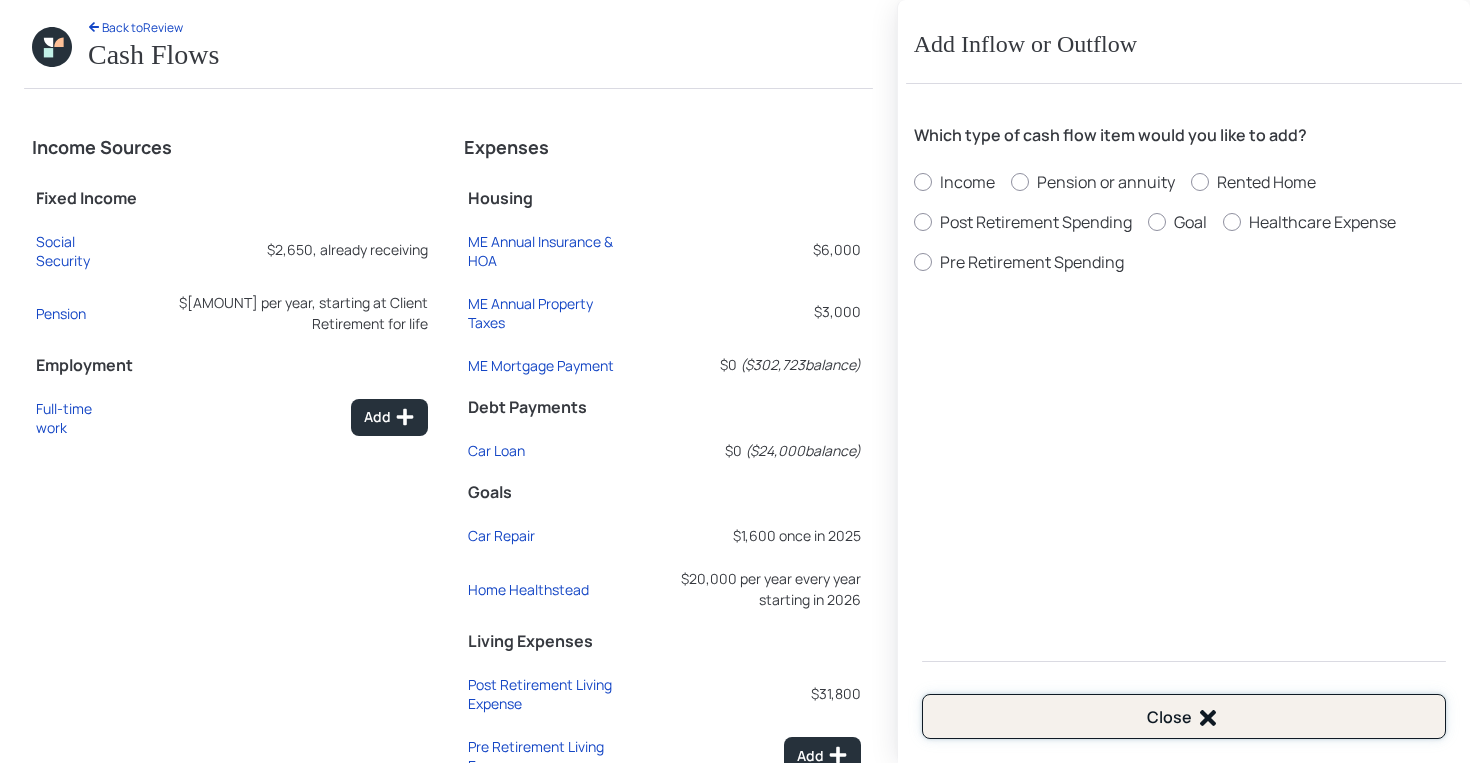 click on "Close" at bounding box center (1184, 716) 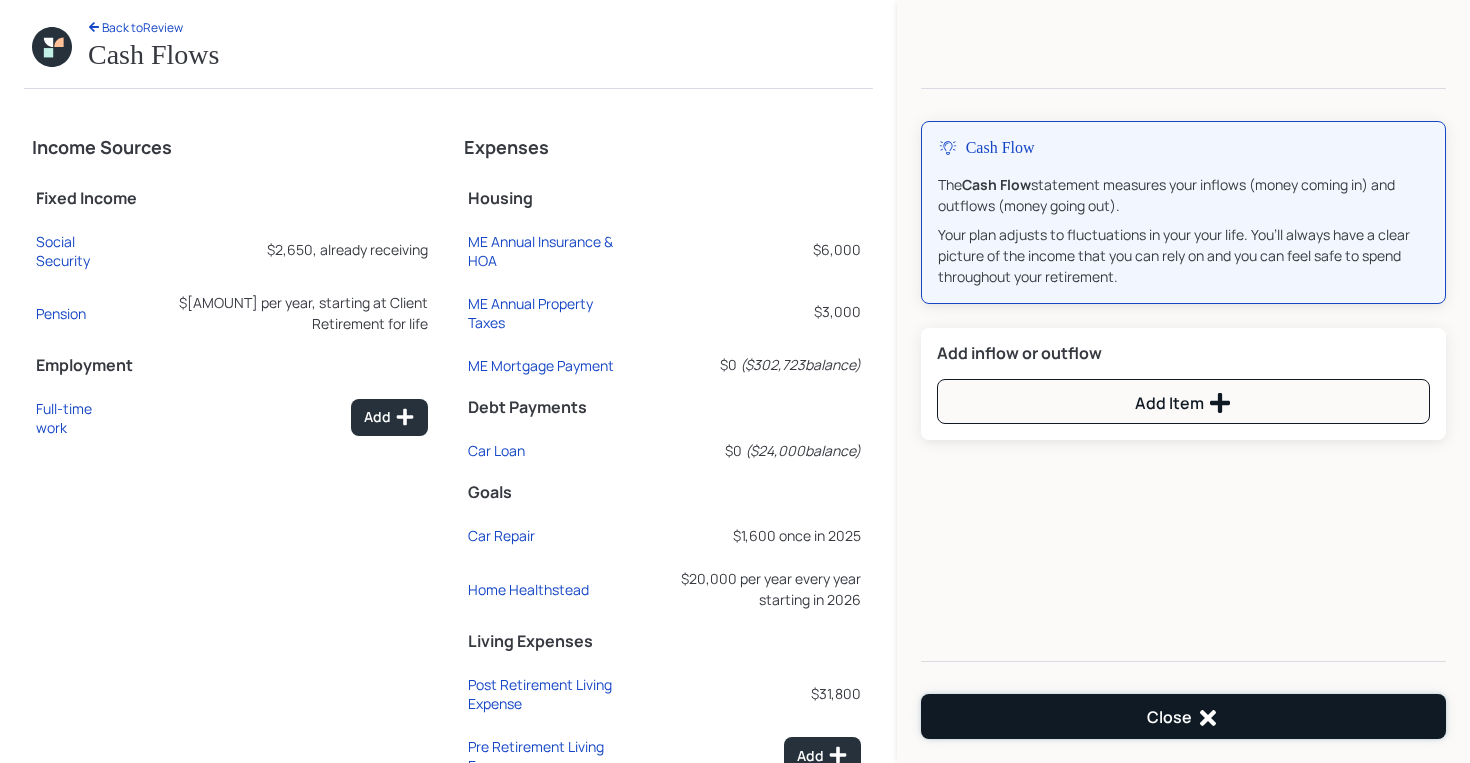 click on "Close" at bounding box center (1183, 716) 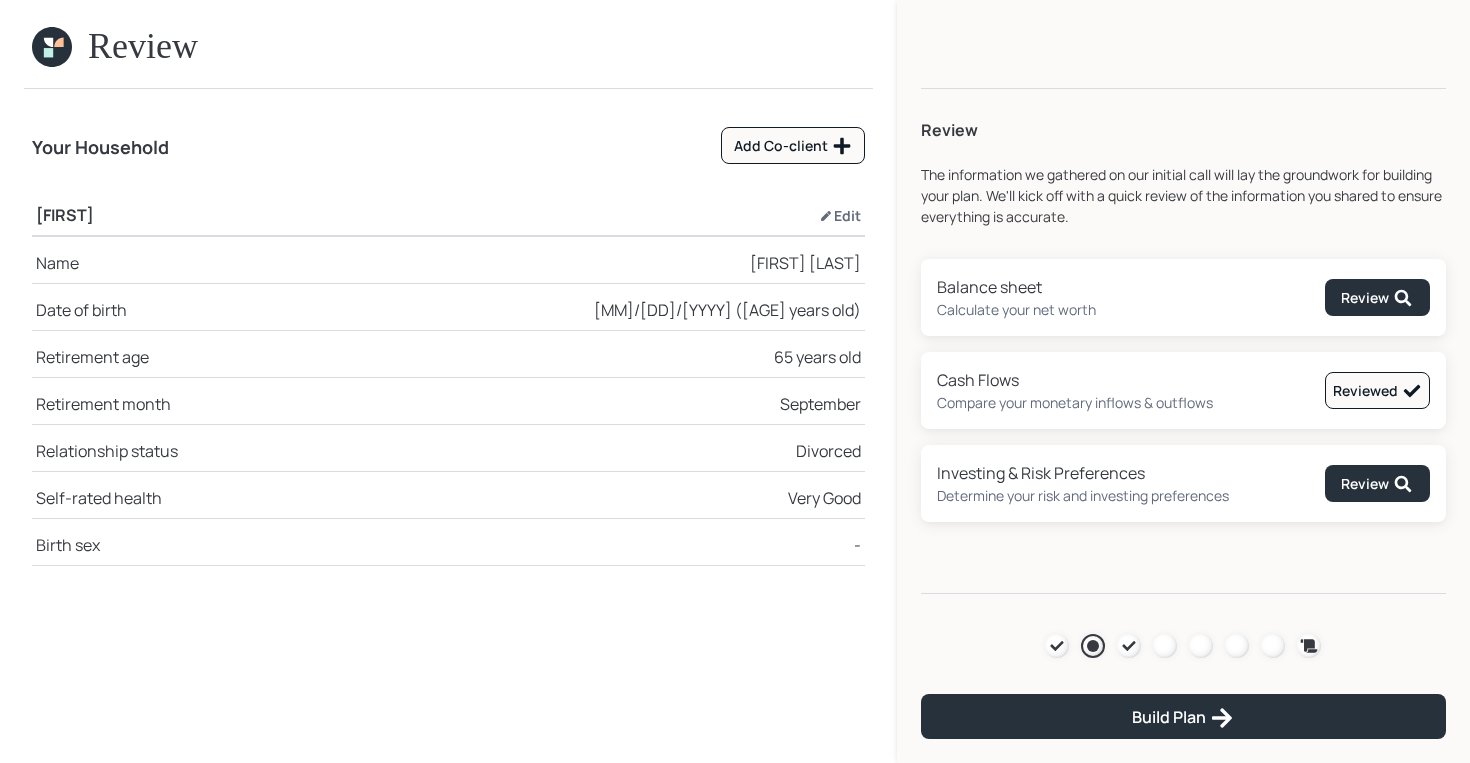 click at bounding box center (1057, 646) 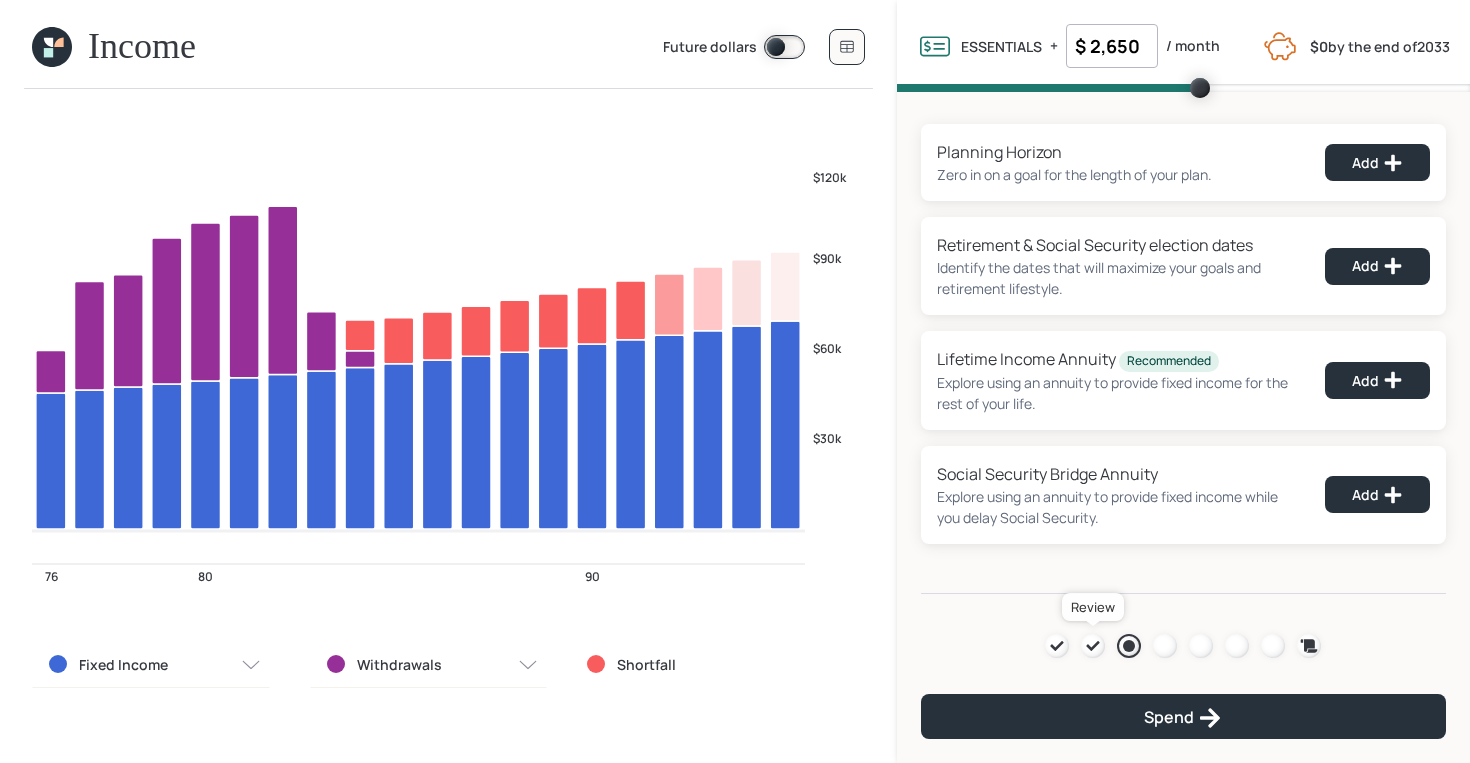 click at bounding box center (1093, 646) 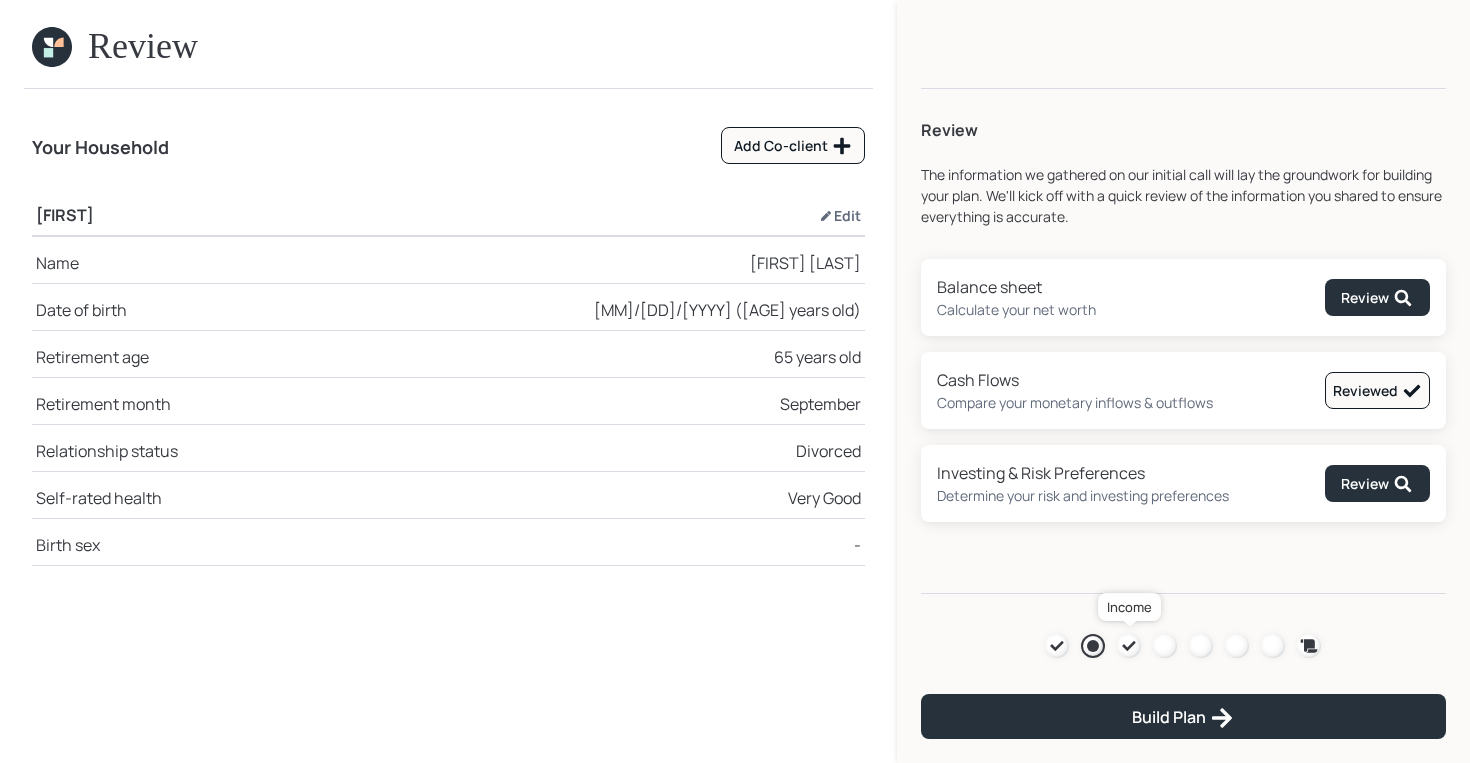 click at bounding box center [1129, 646] 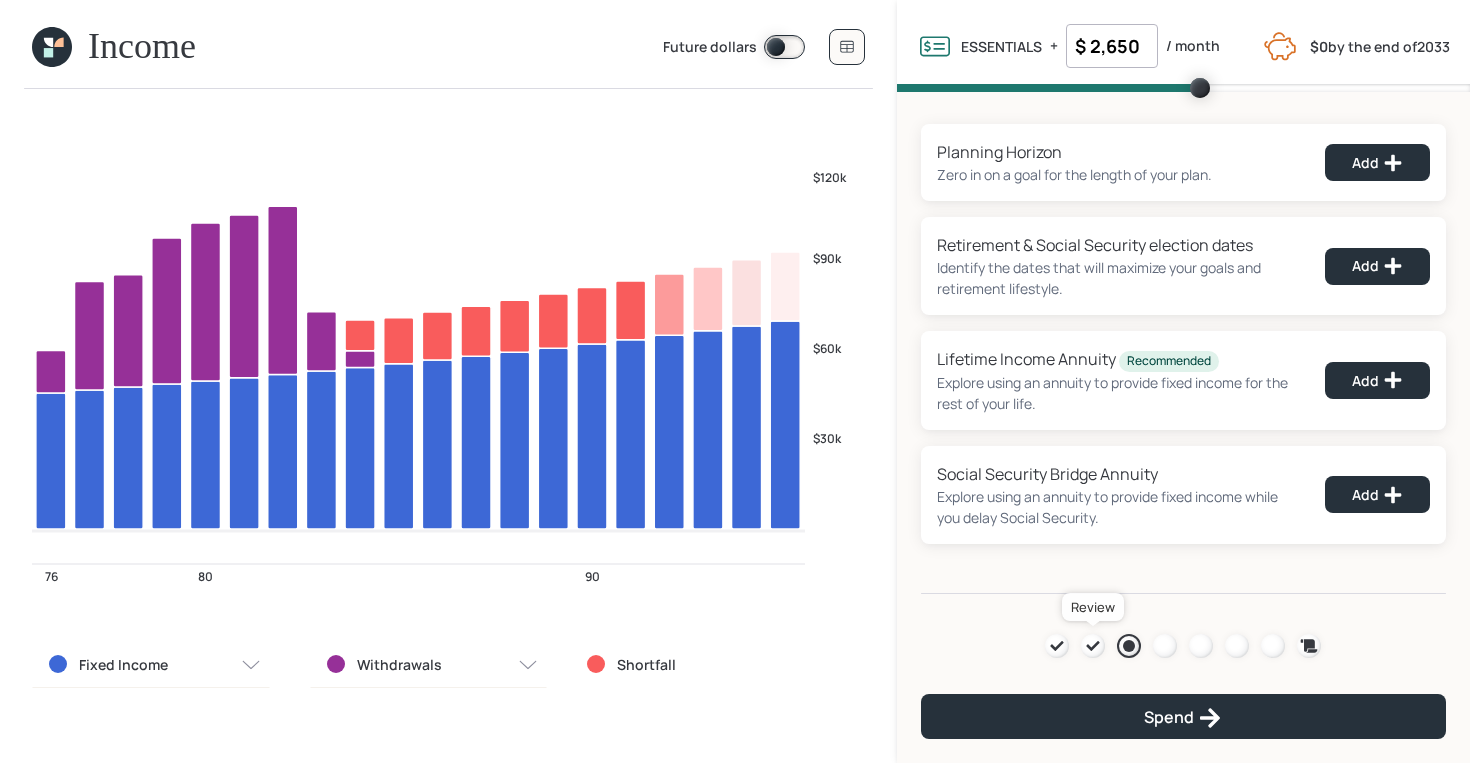 click at bounding box center (1093, 646) 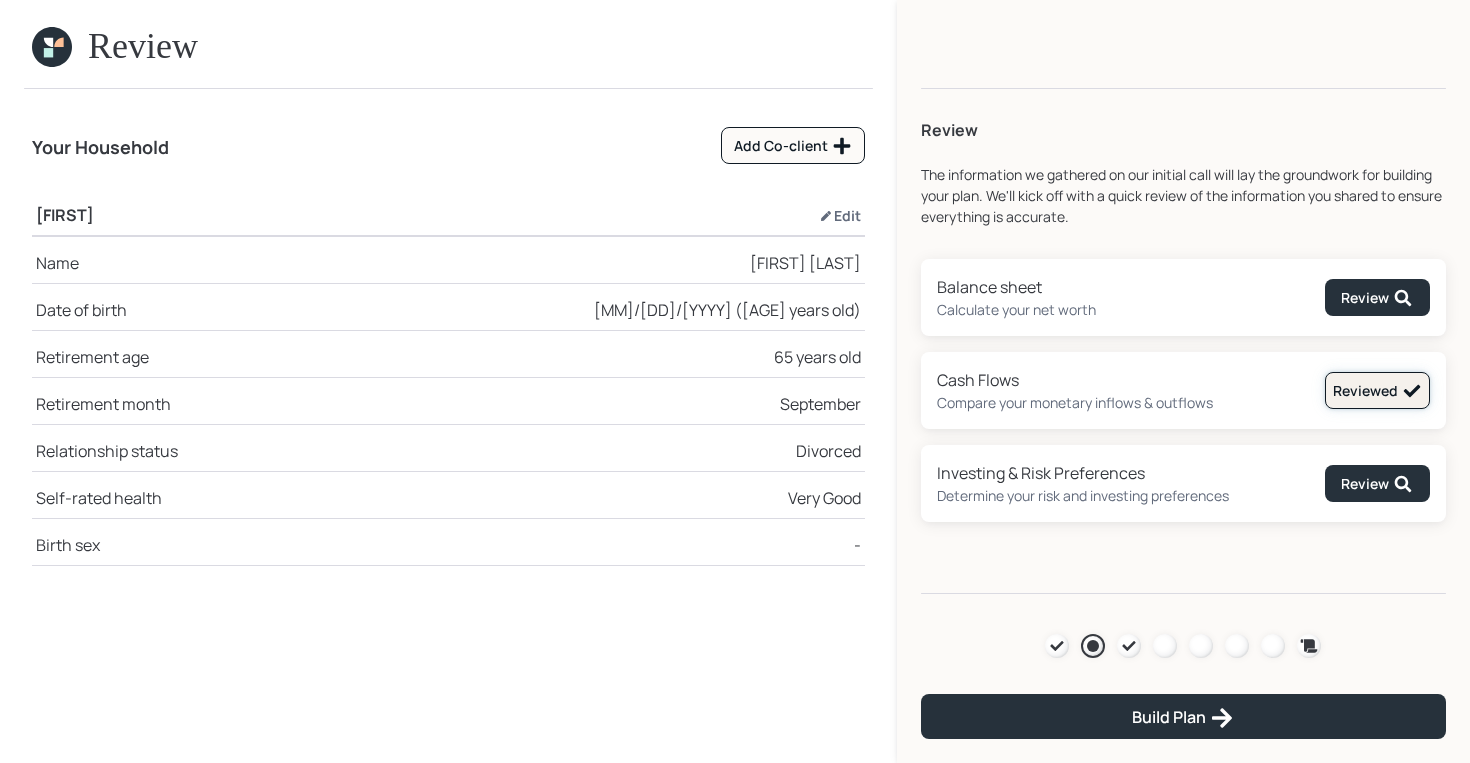 click on "Reviewed" at bounding box center [1377, 391] 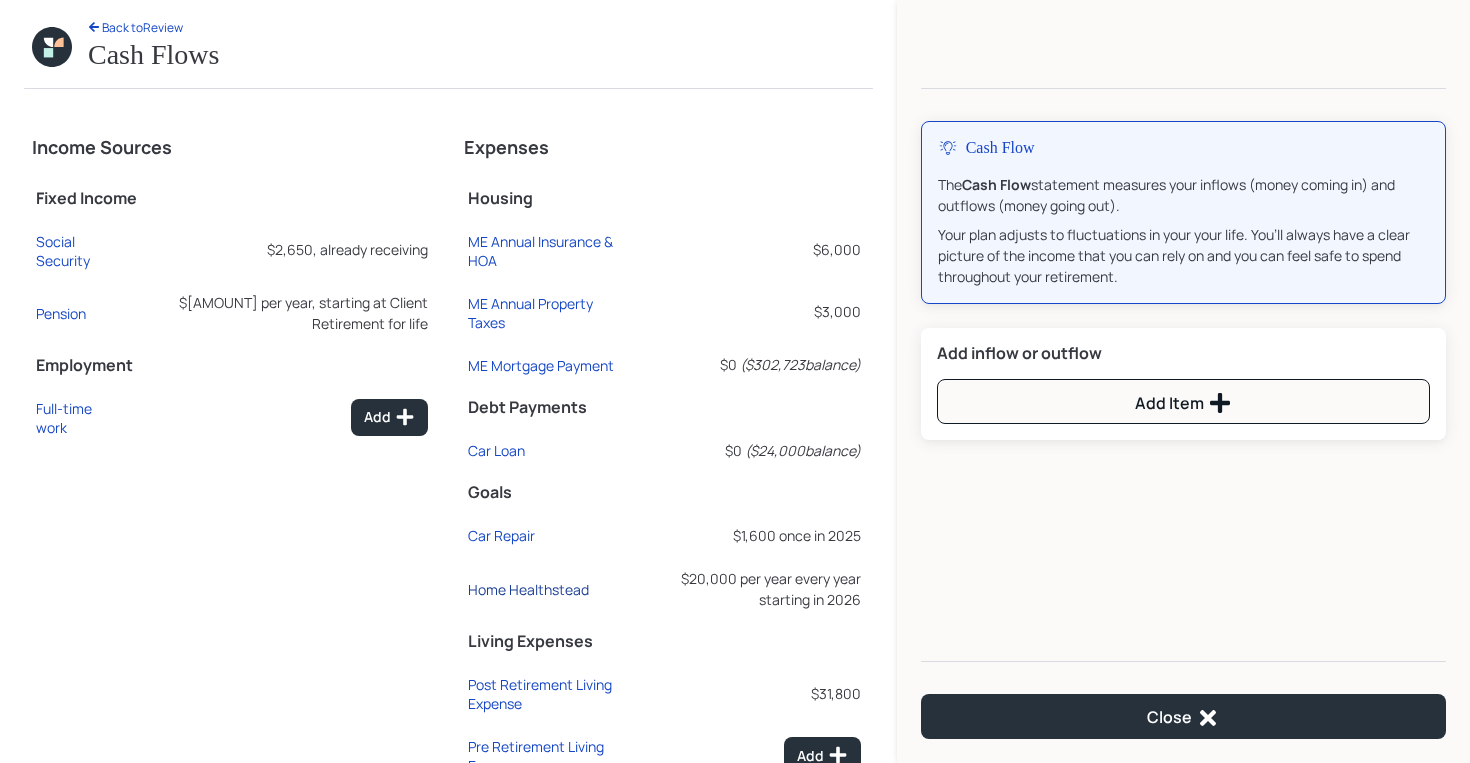 click on "Home Healthstead" at bounding box center [79, 251] 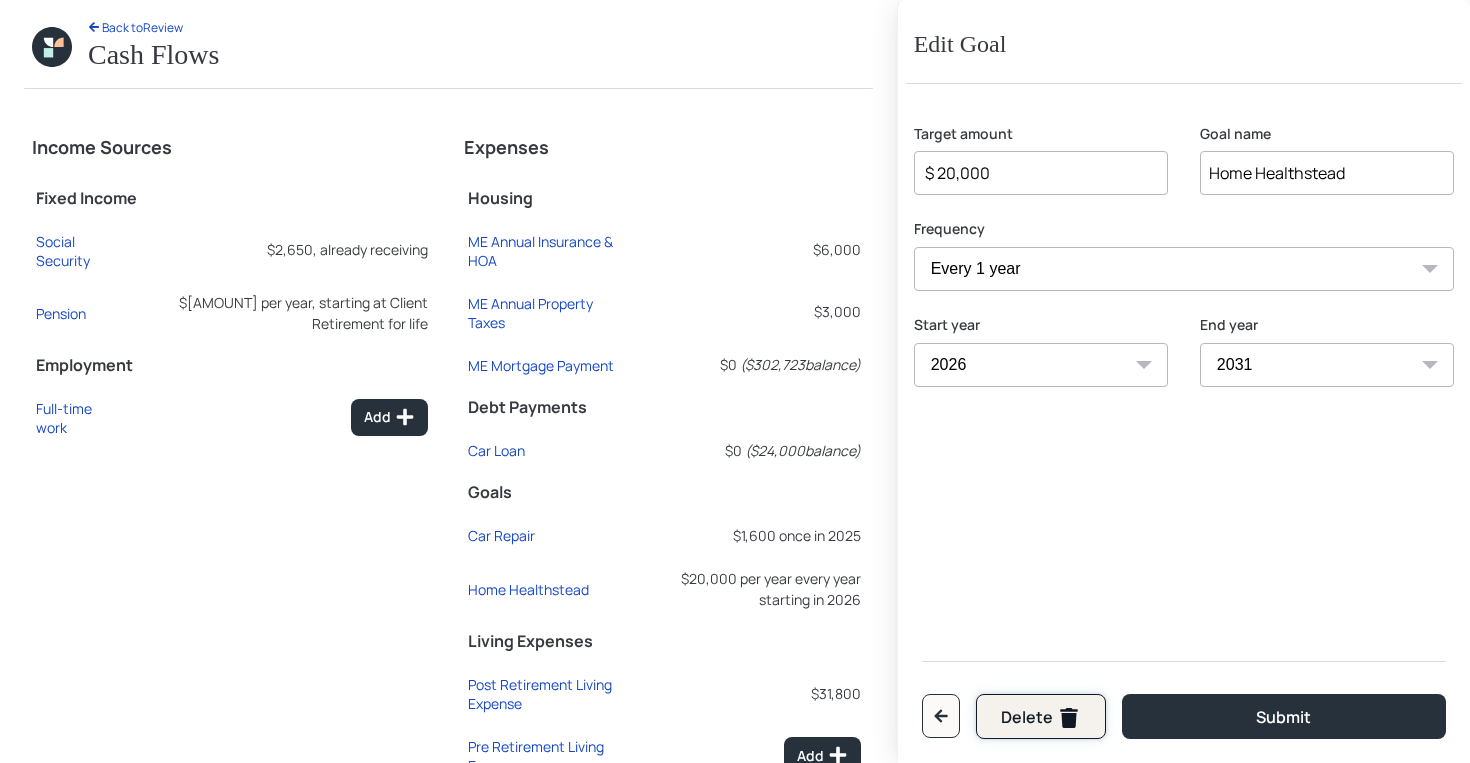 click on "Delete" at bounding box center [1041, 718] 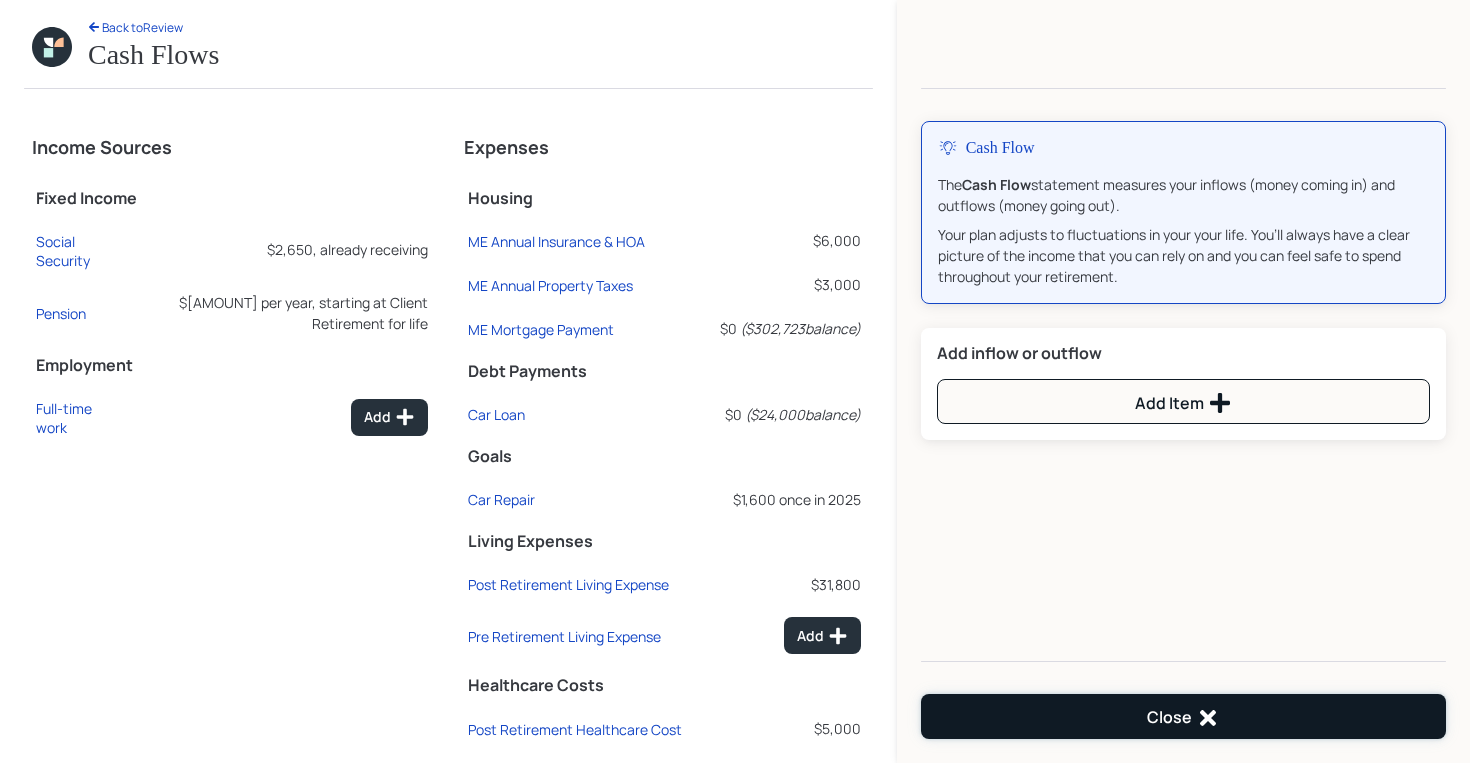 click on "Close" at bounding box center [1183, 716] 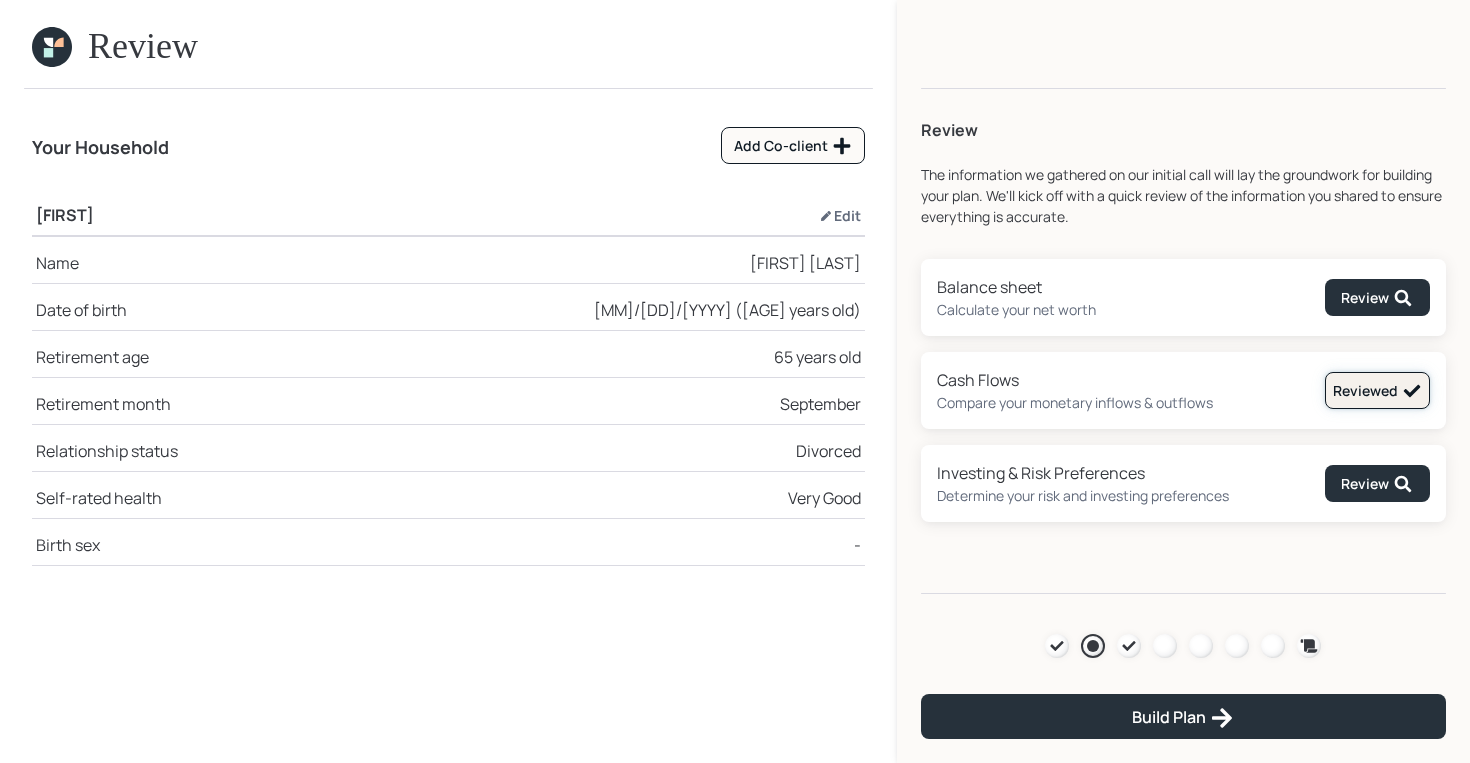 click on "Reviewed" at bounding box center (1377, 391) 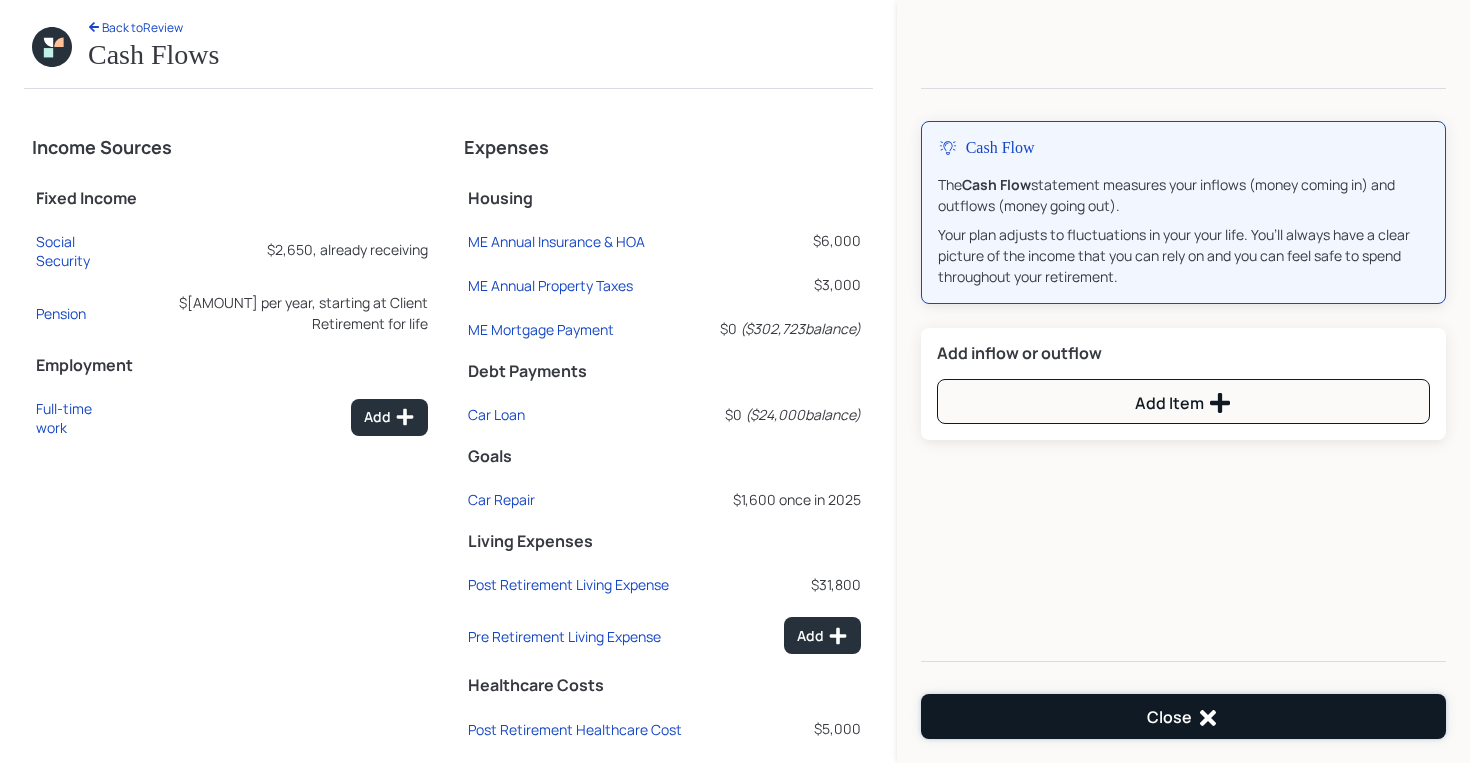 click on "Close" at bounding box center (1183, 716) 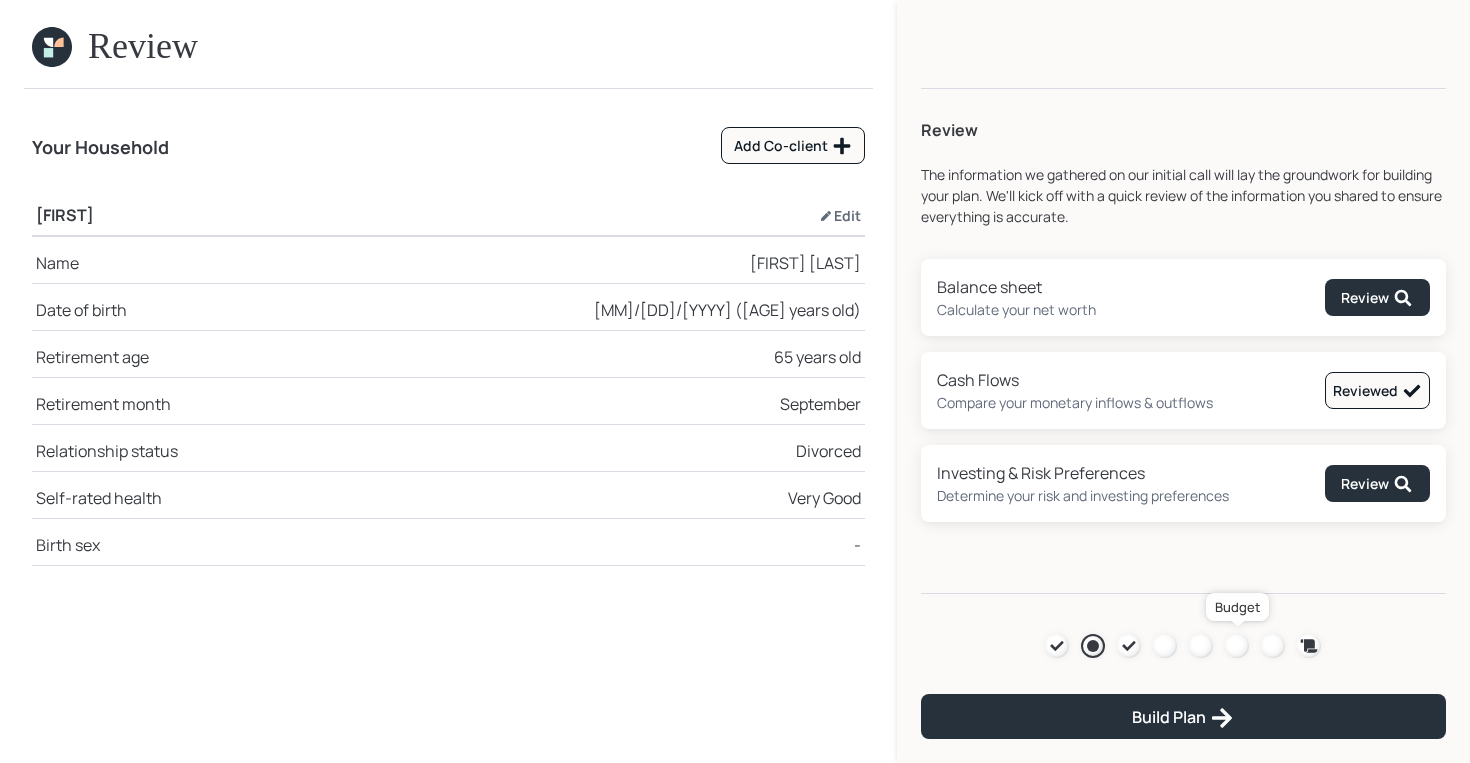 click at bounding box center (1237, 646) 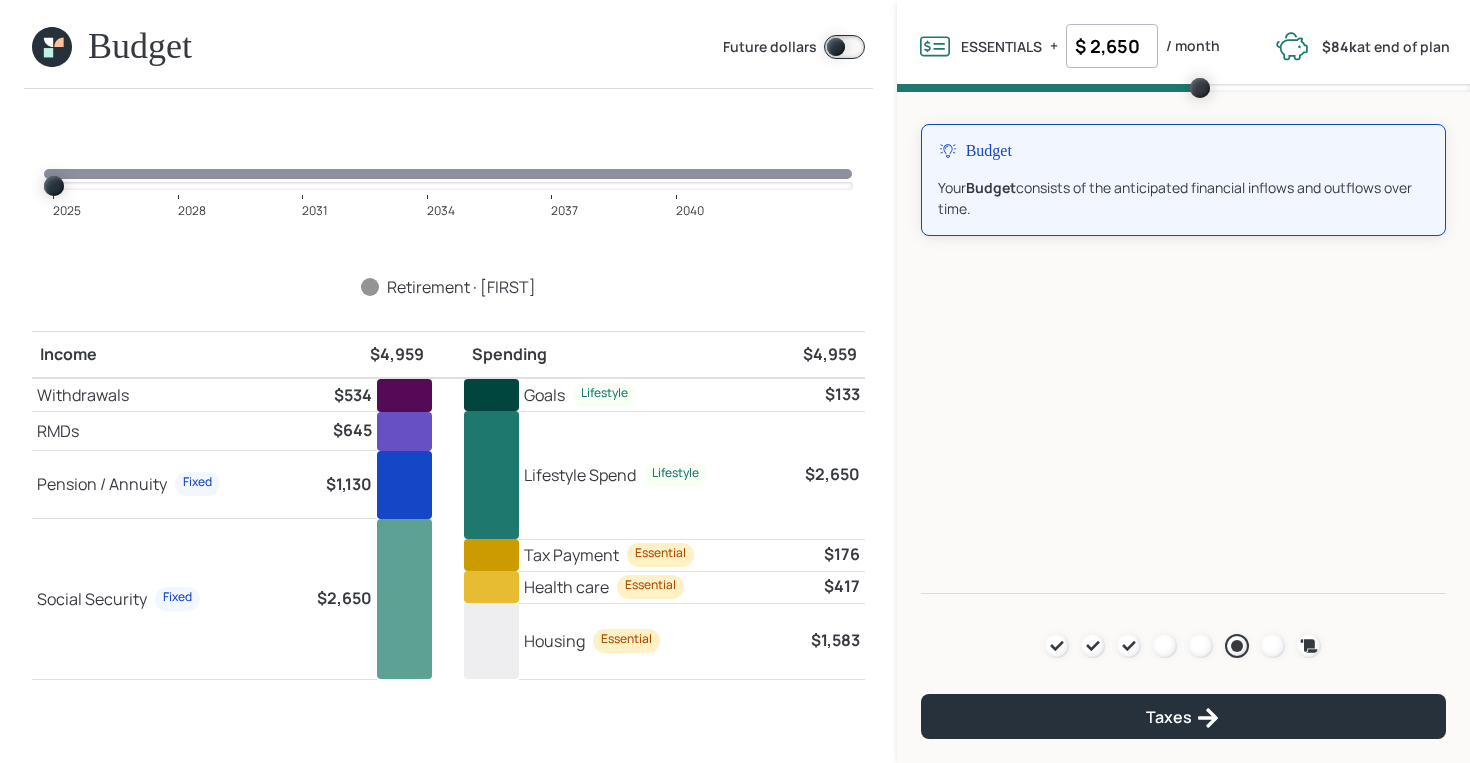 click at bounding box center [52, 47] 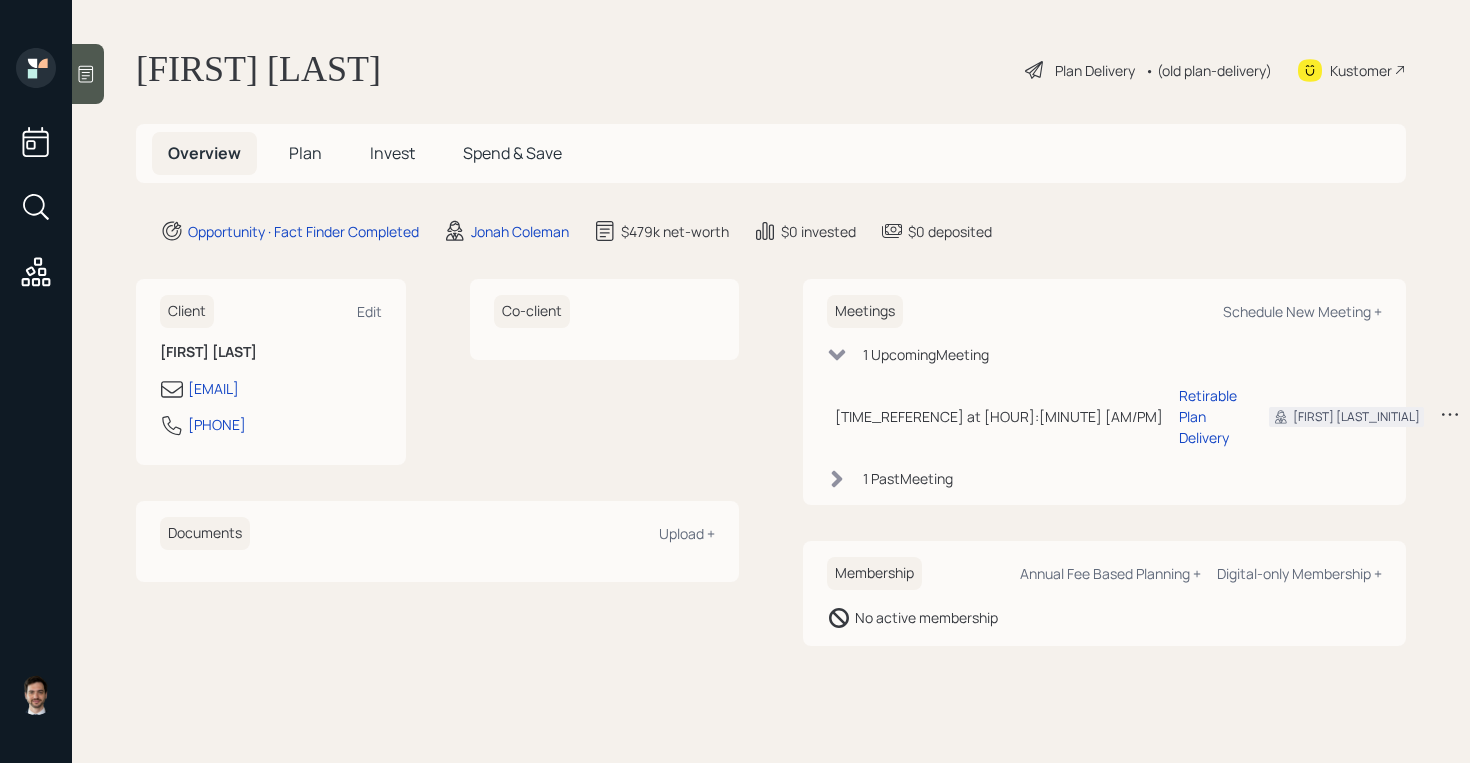 click on "Plan" at bounding box center (305, 153) 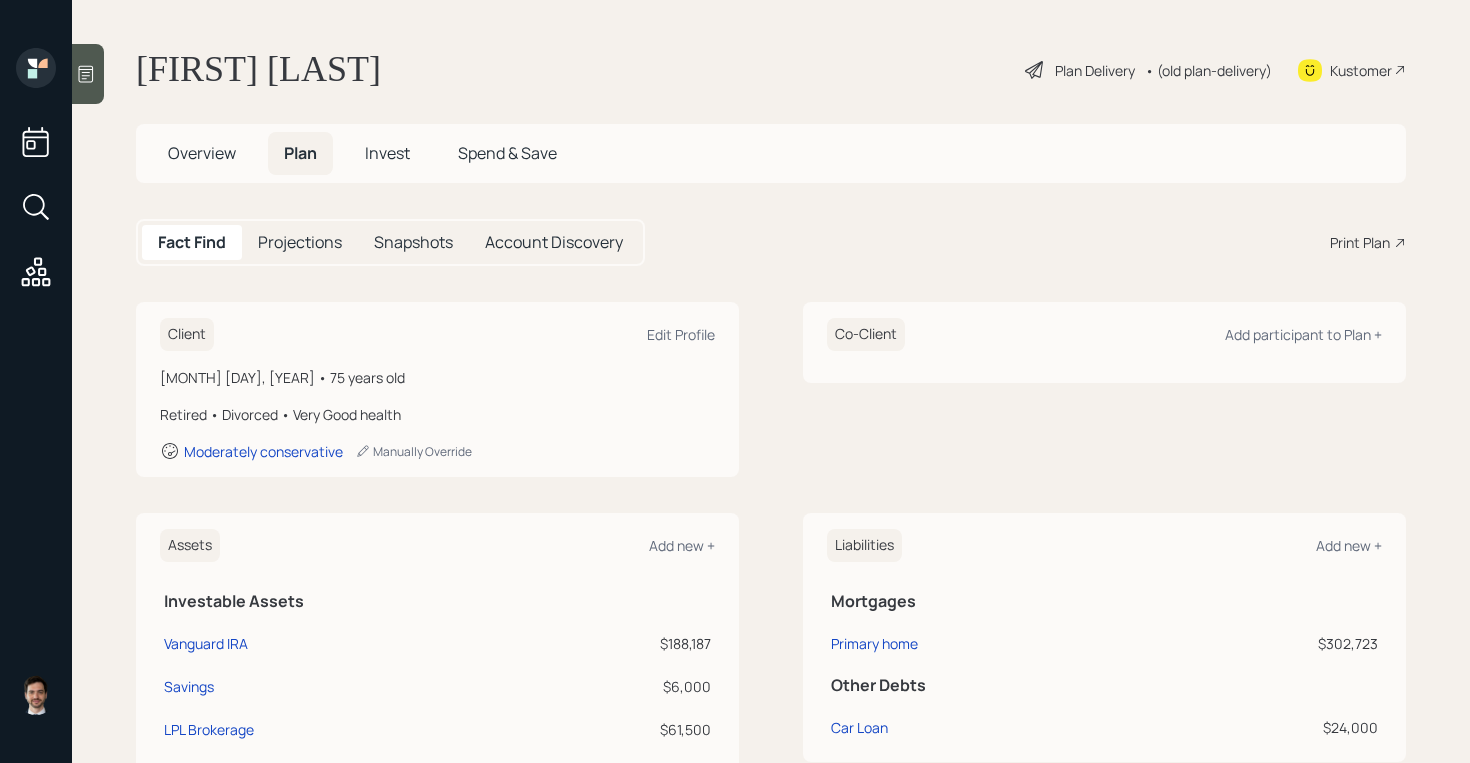 click on "Print Plan" at bounding box center [1360, 242] 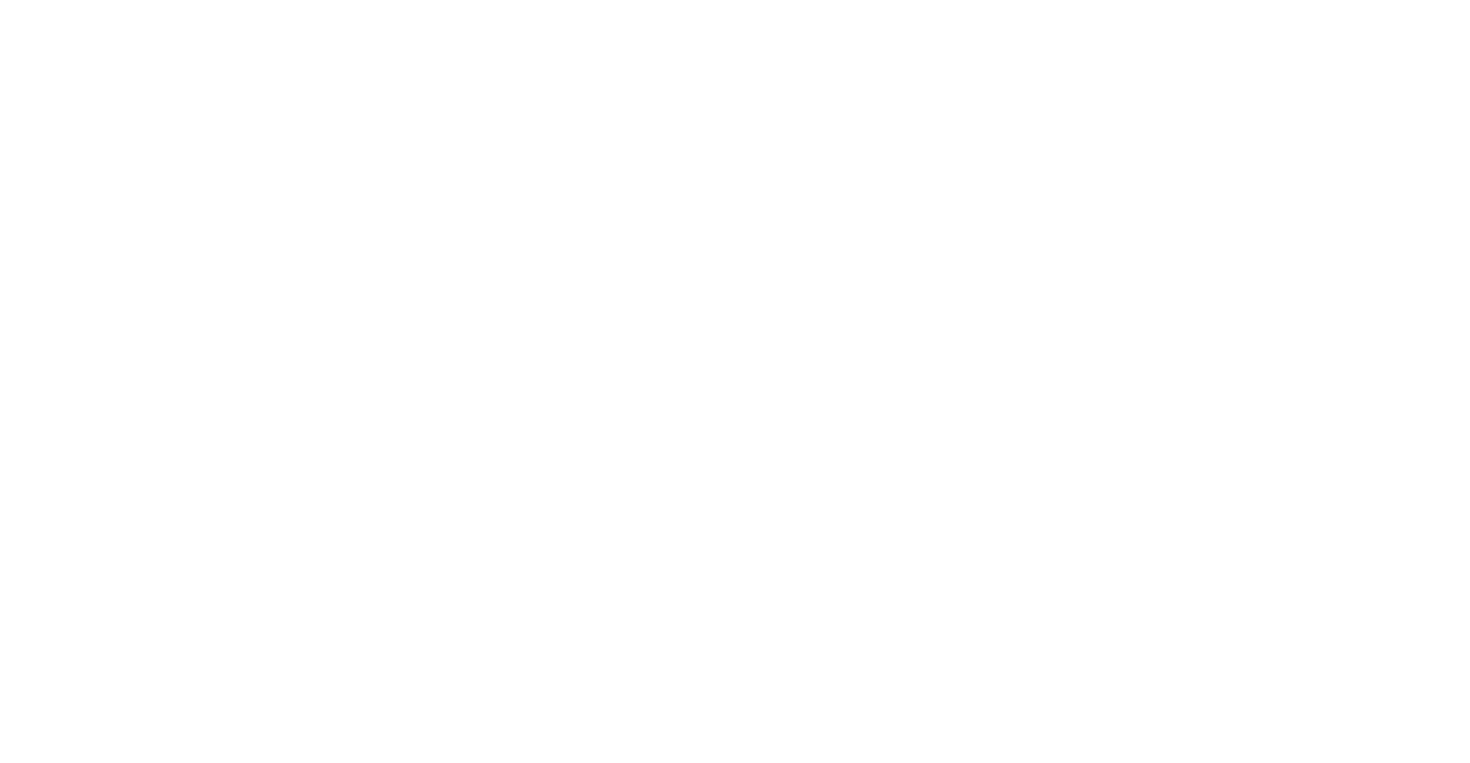 scroll, scrollTop: 0, scrollLeft: 0, axis: both 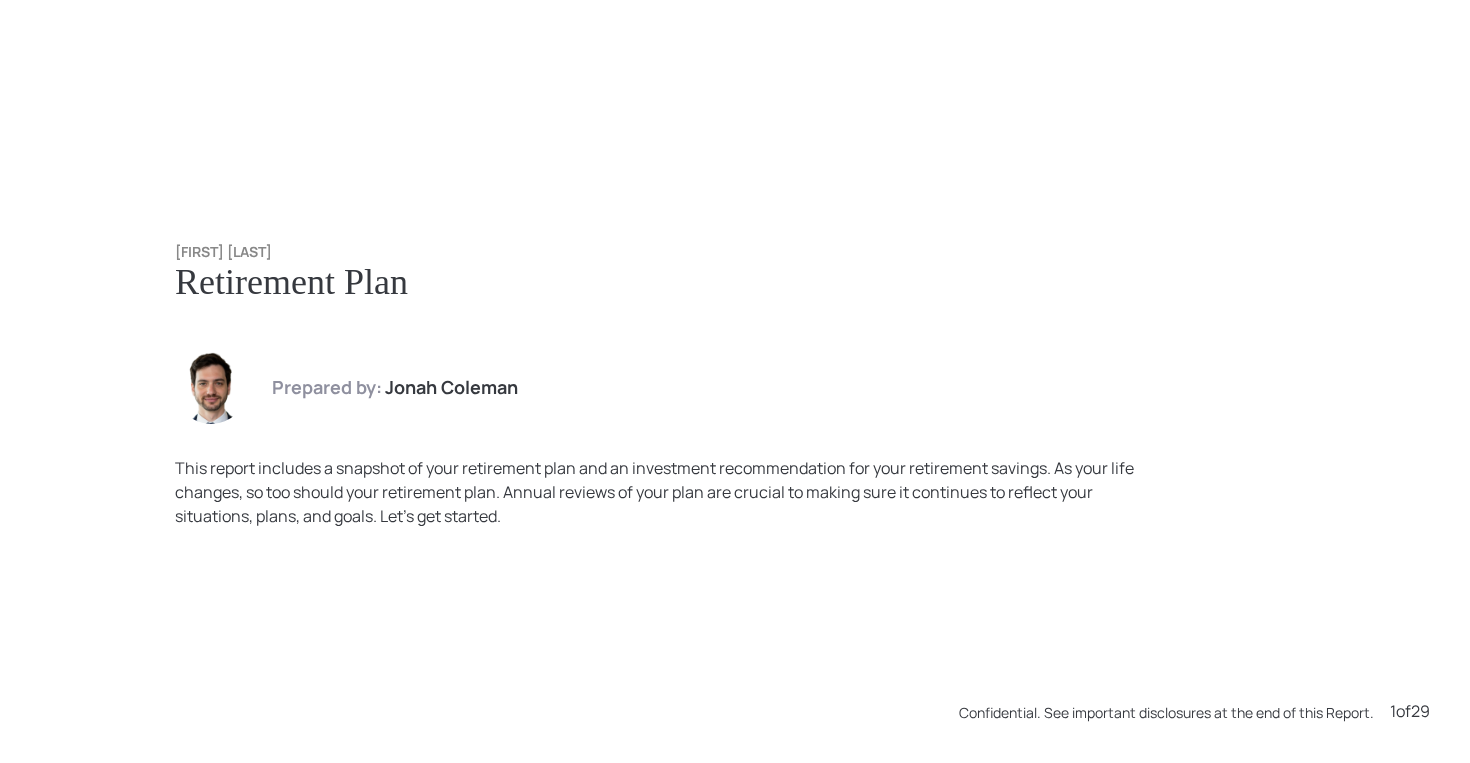 click on "Retirement Plan" at bounding box center (735, 282) 